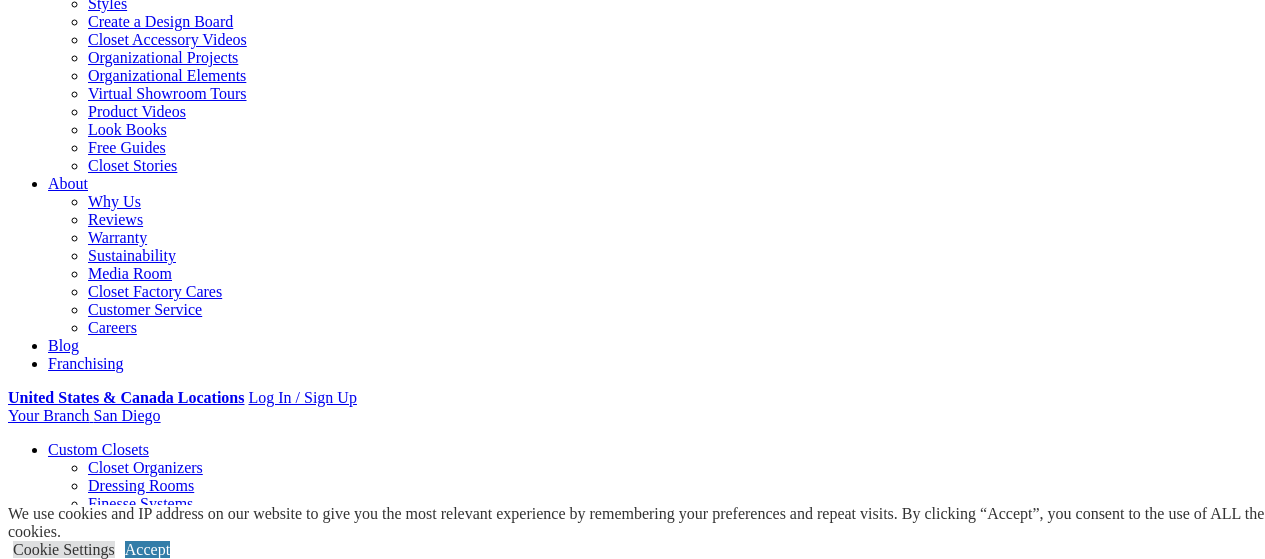 scroll, scrollTop: 298, scrollLeft: 0, axis: vertical 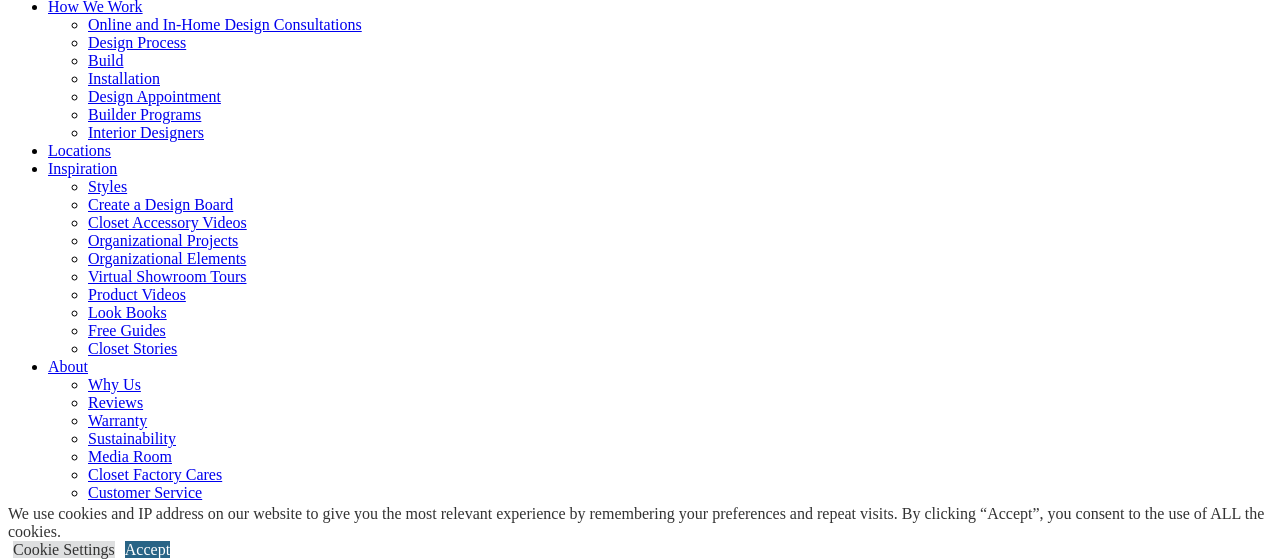 click on "Accept" at bounding box center [147, 549] 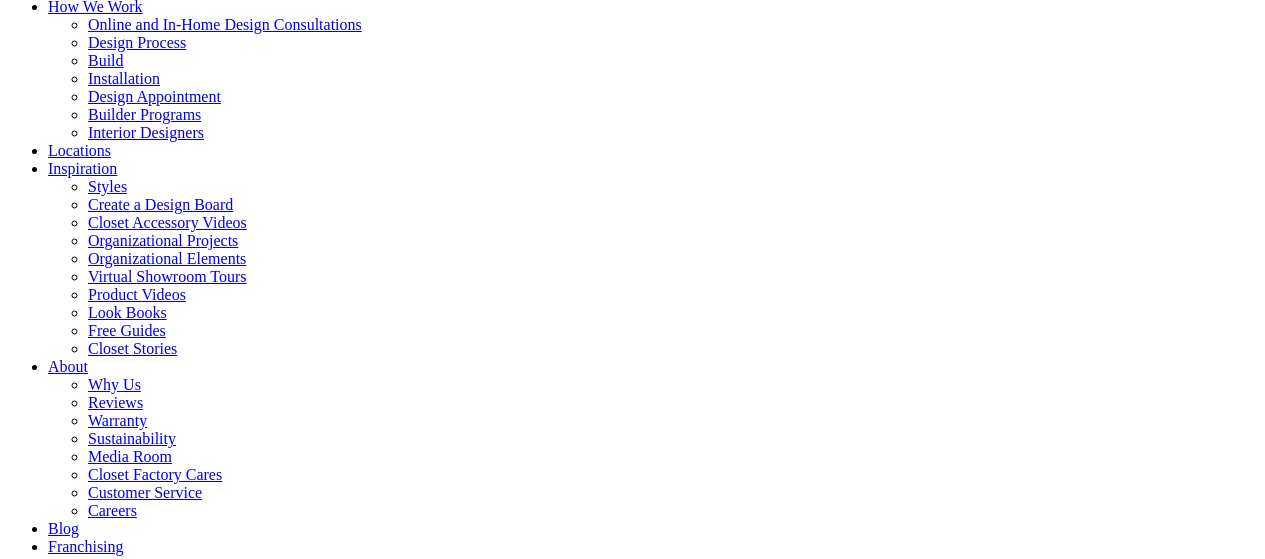 click at bounding box center (164, 1152) 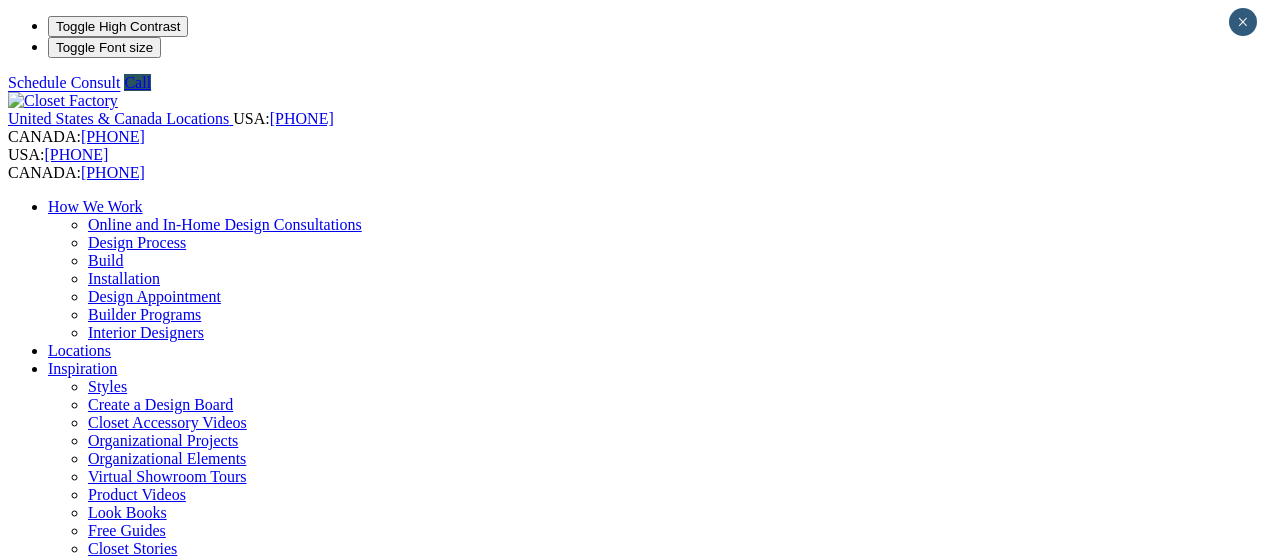 scroll, scrollTop: 300, scrollLeft: 0, axis: vertical 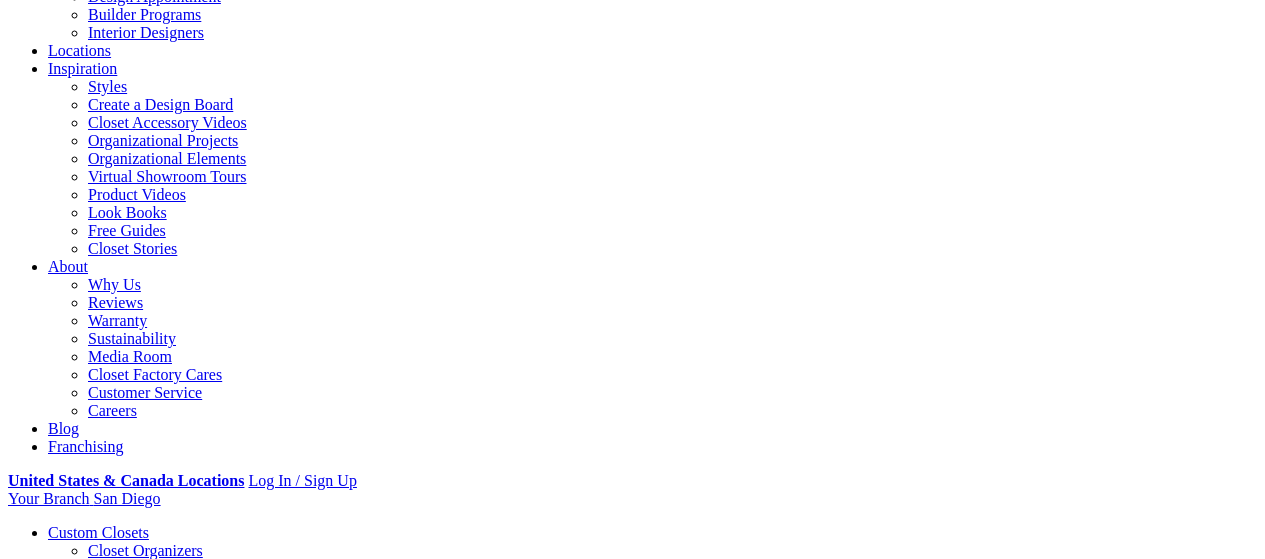 click on "Gallery" at bounding box center (111, 1740) 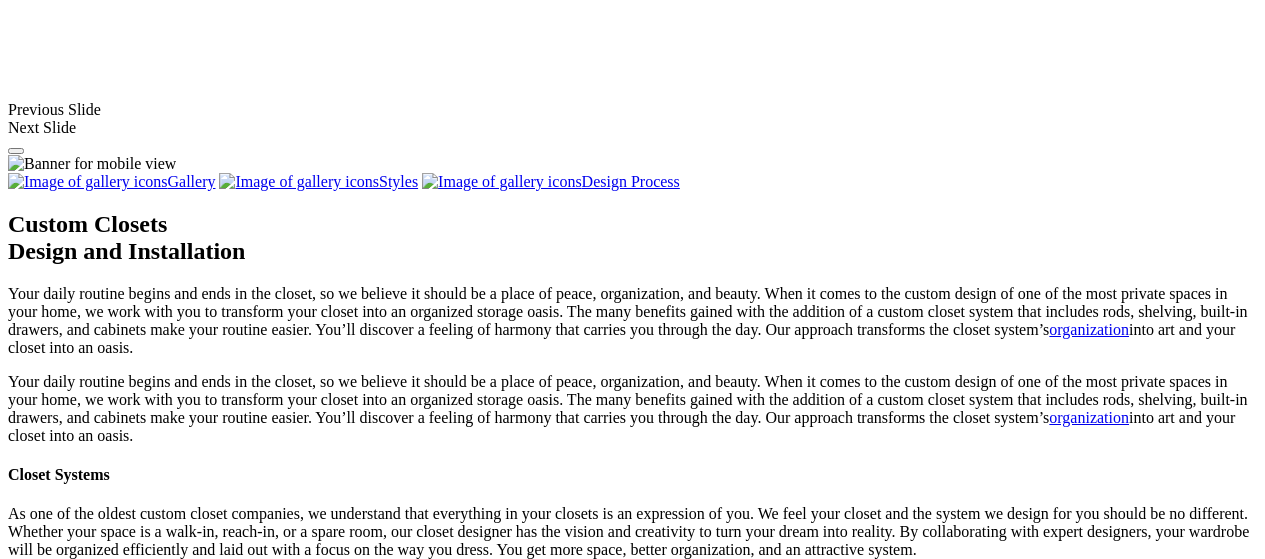 scroll, scrollTop: 1759, scrollLeft: 0, axis: vertical 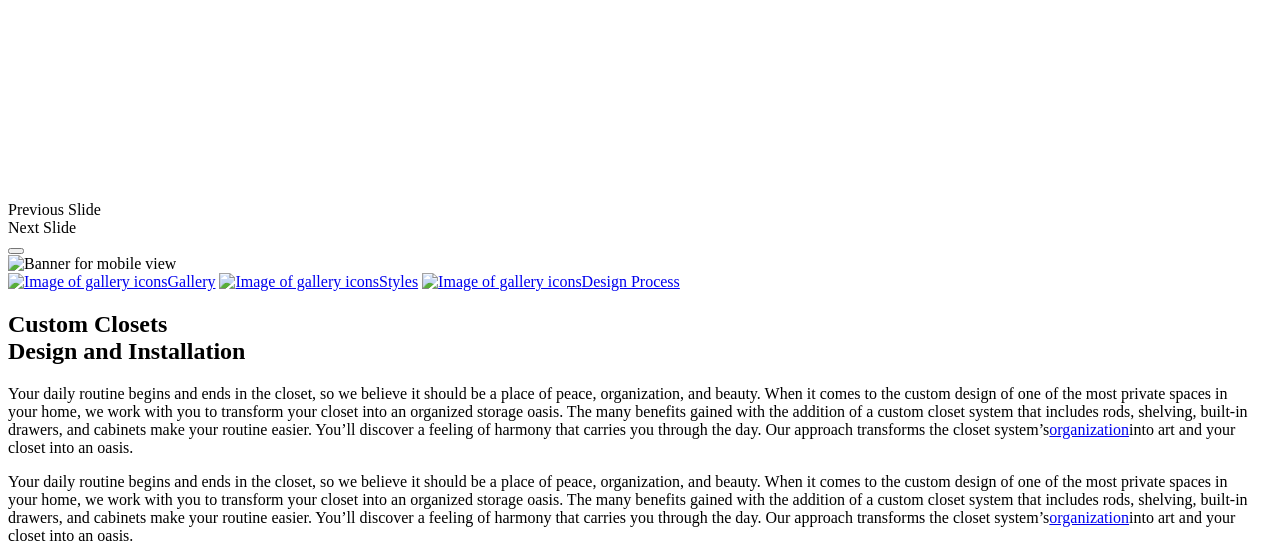click at bounding box center [588, 1940] 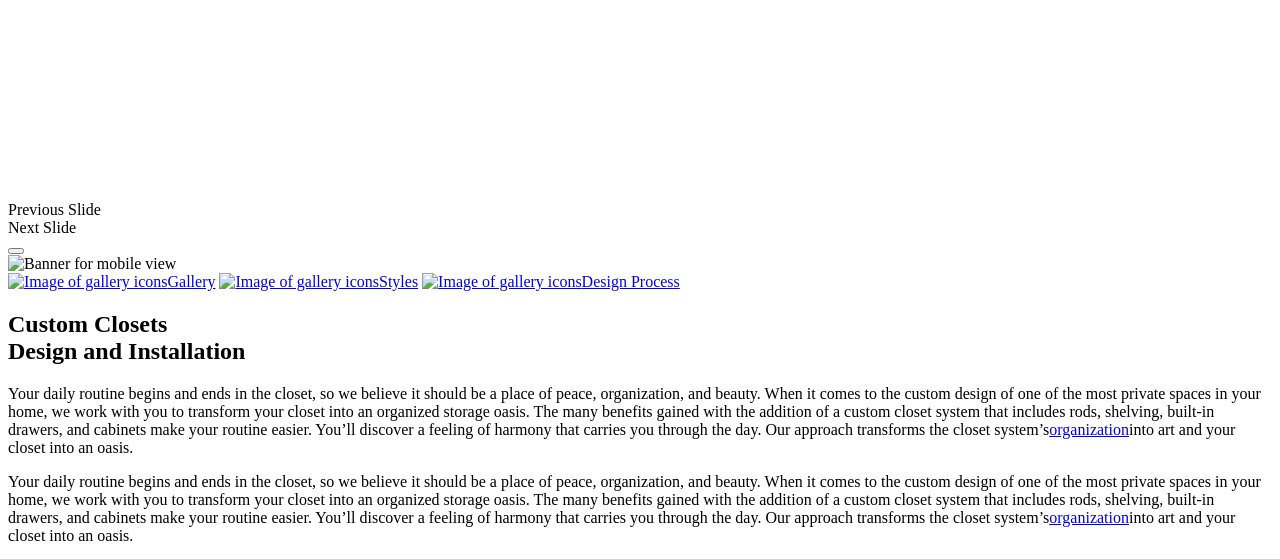 click at bounding box center (8, 48885) 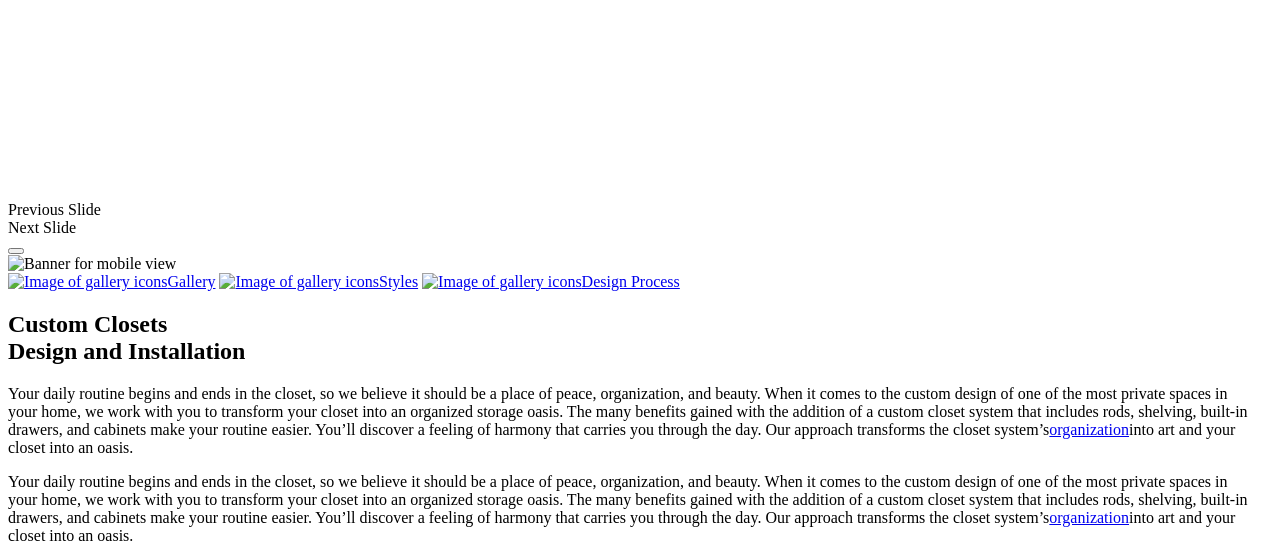 click on "click to like contemporary walk-in with trendy blue island" at bounding box center [865, 1920] 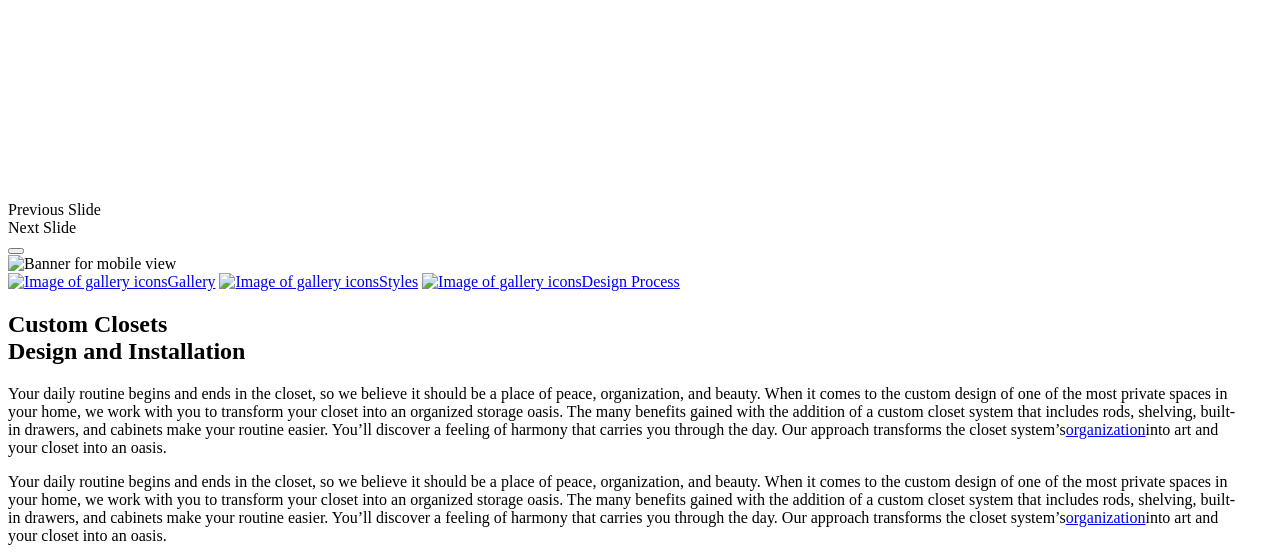 click on "Login to Add to your Design Board" at bounding box center (617, 45646) 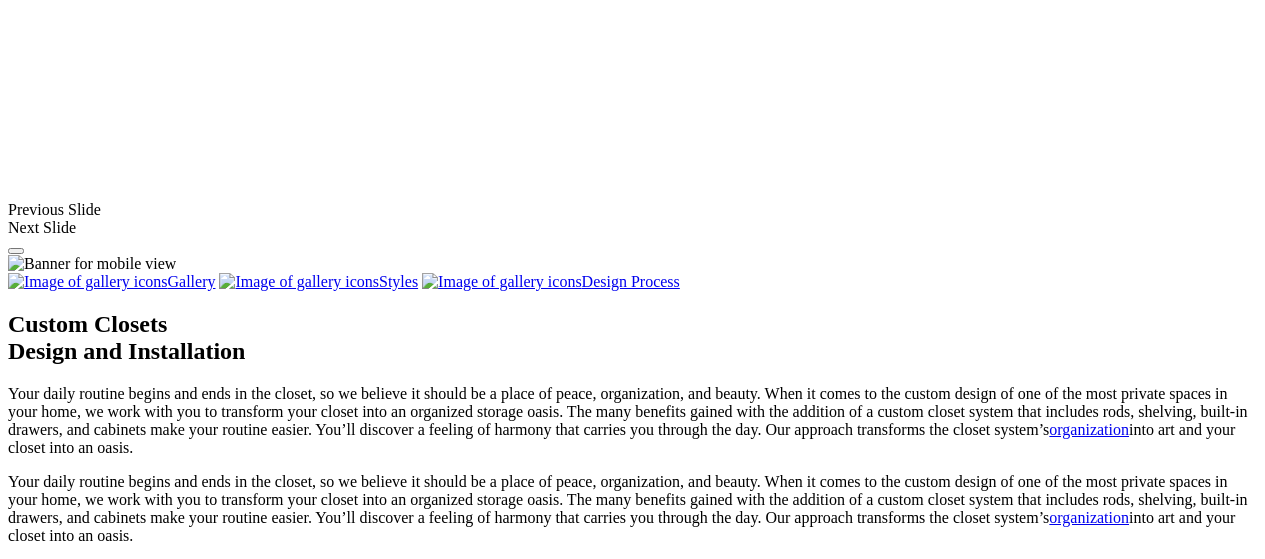 click at bounding box center [347, 1940] 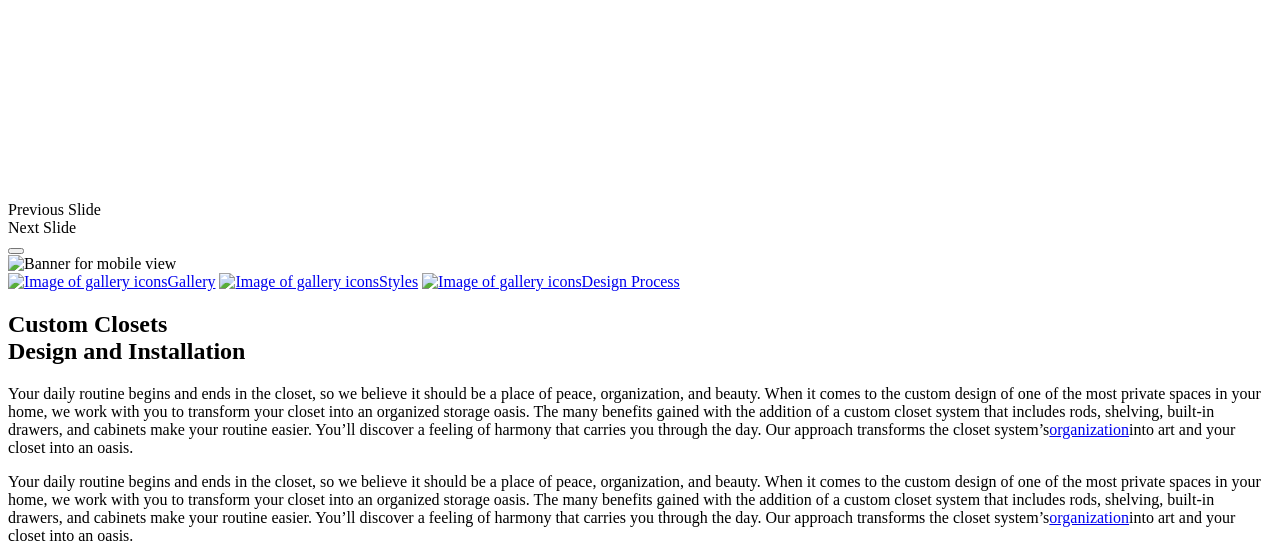 click at bounding box center (8, 48717) 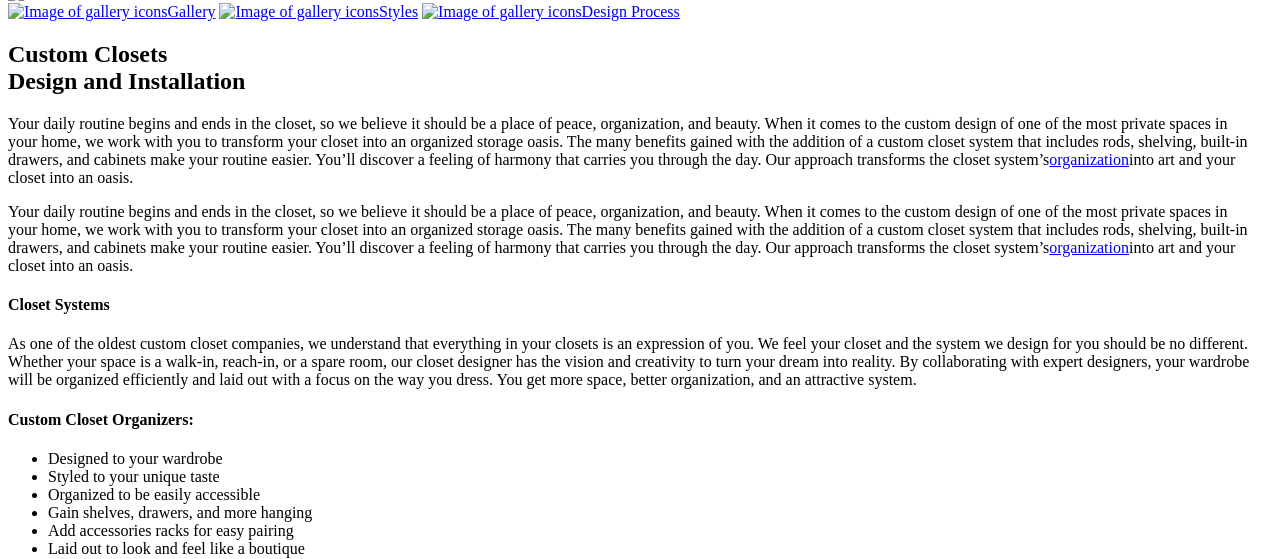 scroll, scrollTop: 1959, scrollLeft: 0, axis: vertical 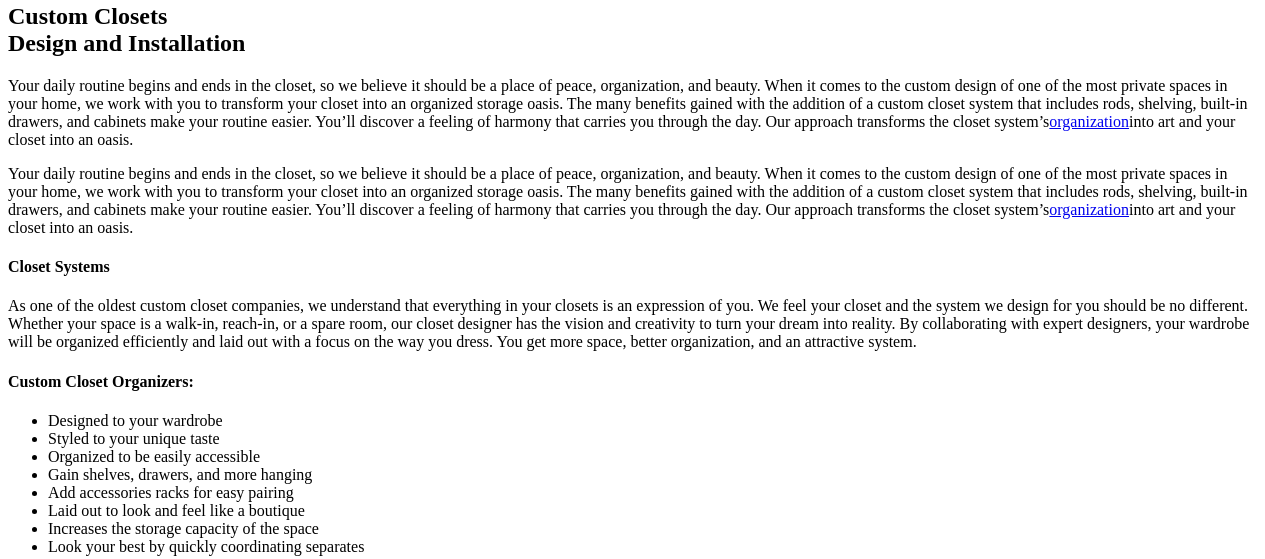 click at bounding box center [143, 1806] 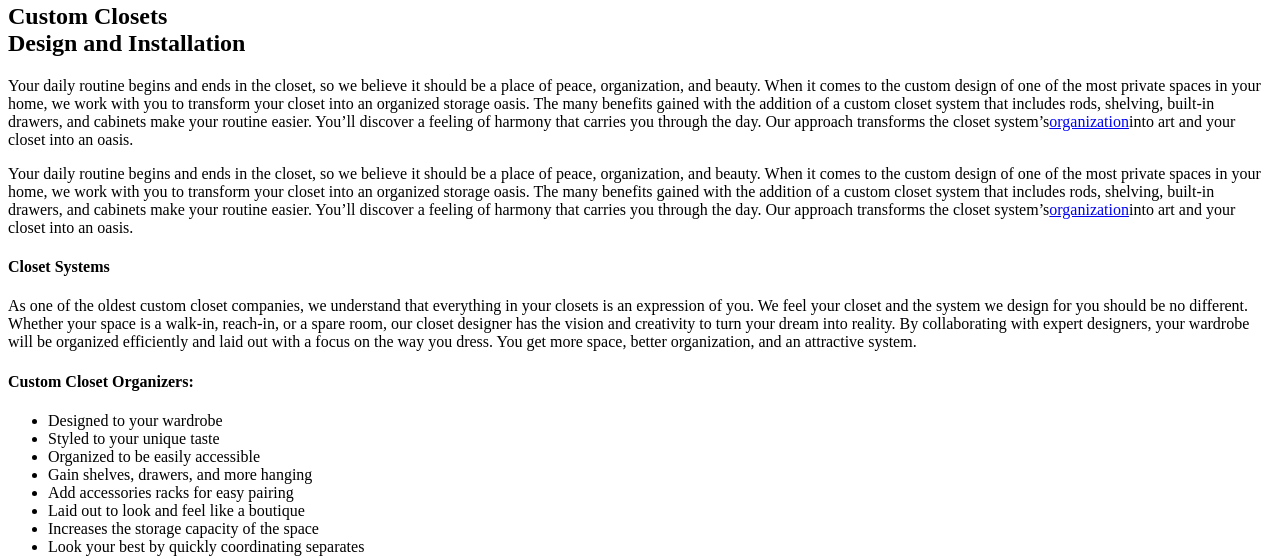 click at bounding box center [8, 48409] 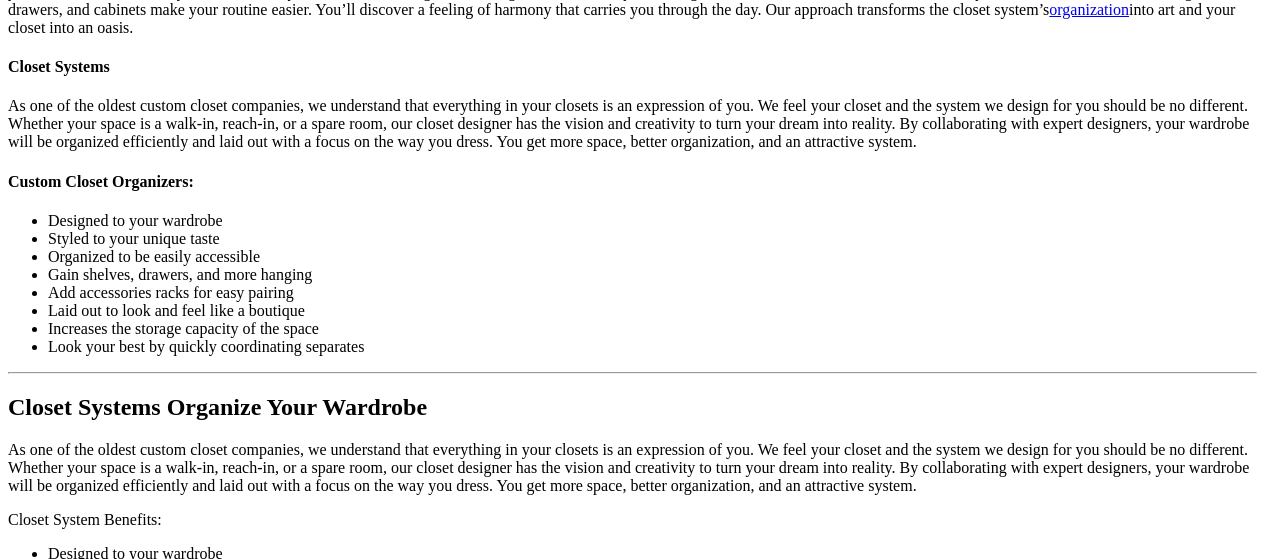 scroll, scrollTop: 2059, scrollLeft: 0, axis: vertical 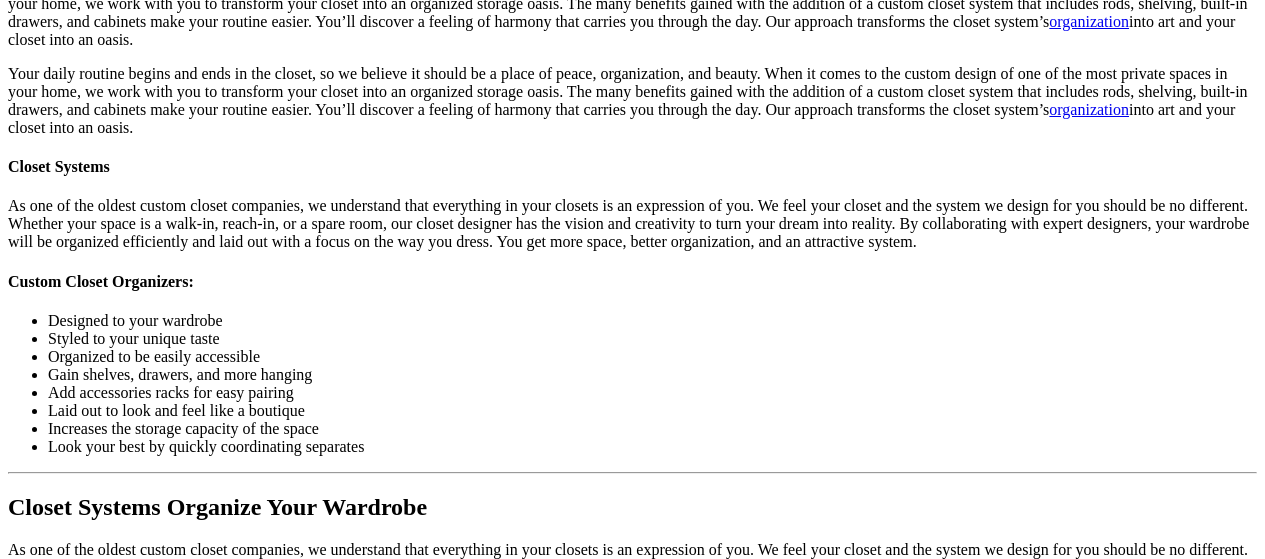 click at bounding box center [617, 1880] 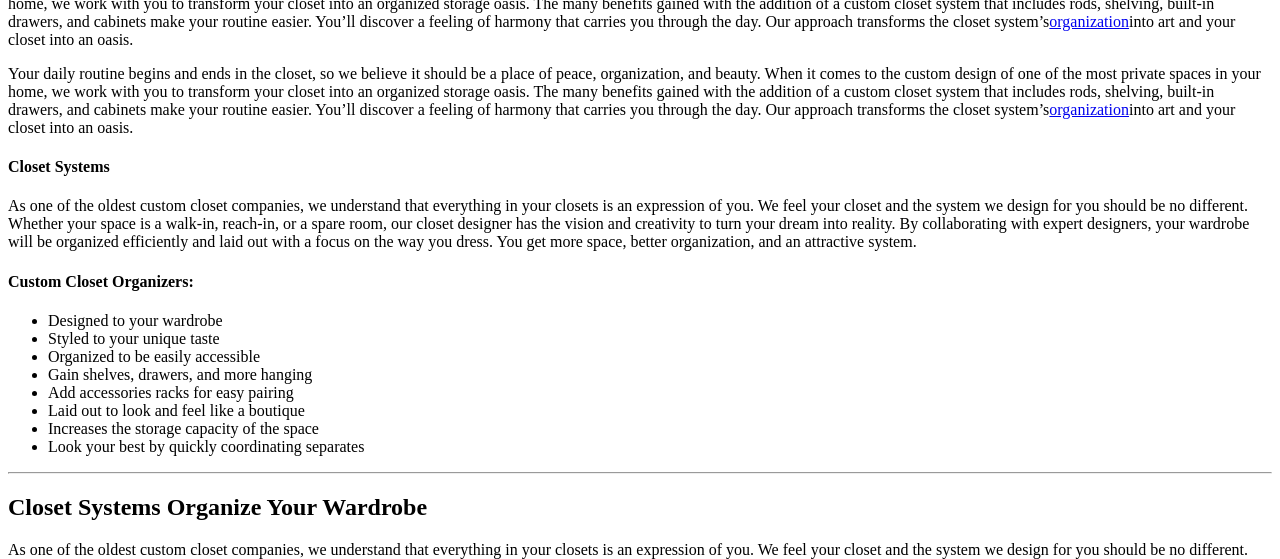click at bounding box center [8, 48309] 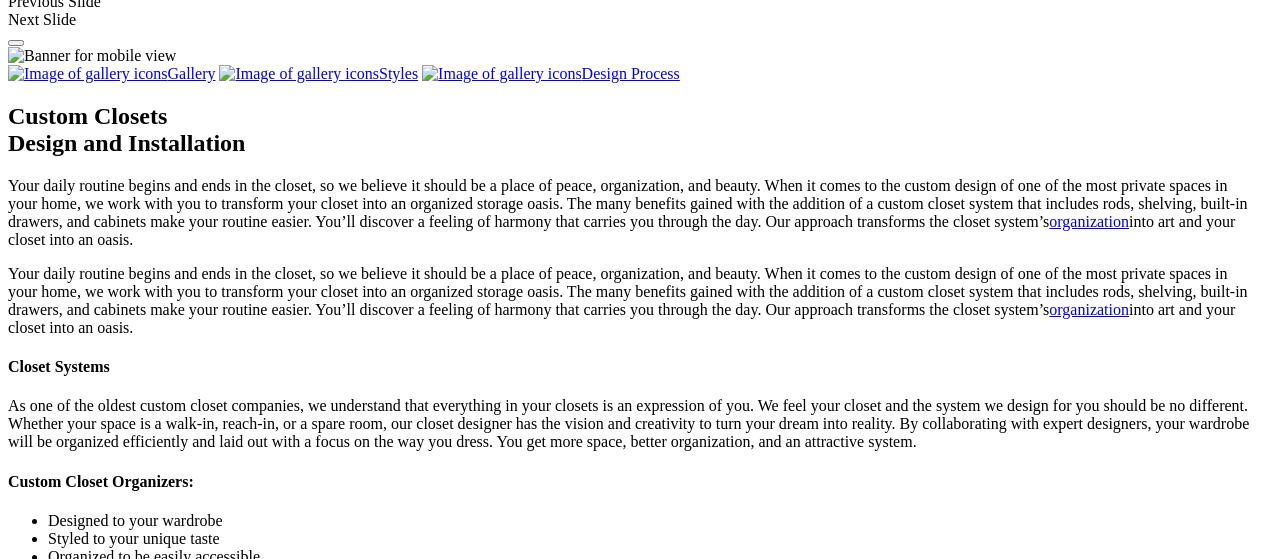 scroll, scrollTop: 1759, scrollLeft: 0, axis: vertical 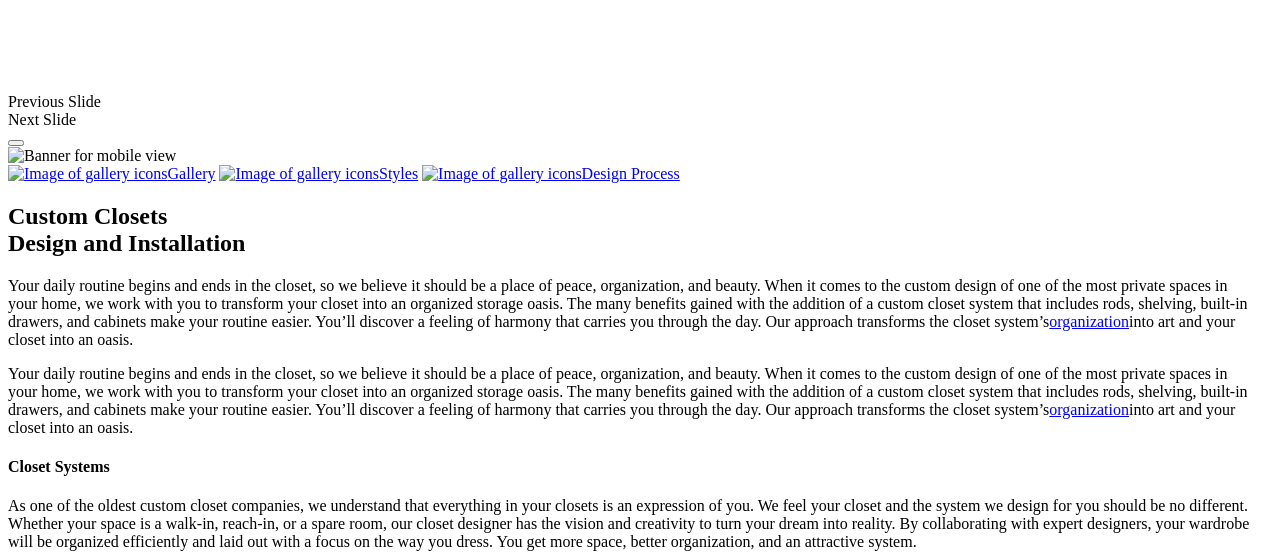 click at bounding box center [588, 1832] 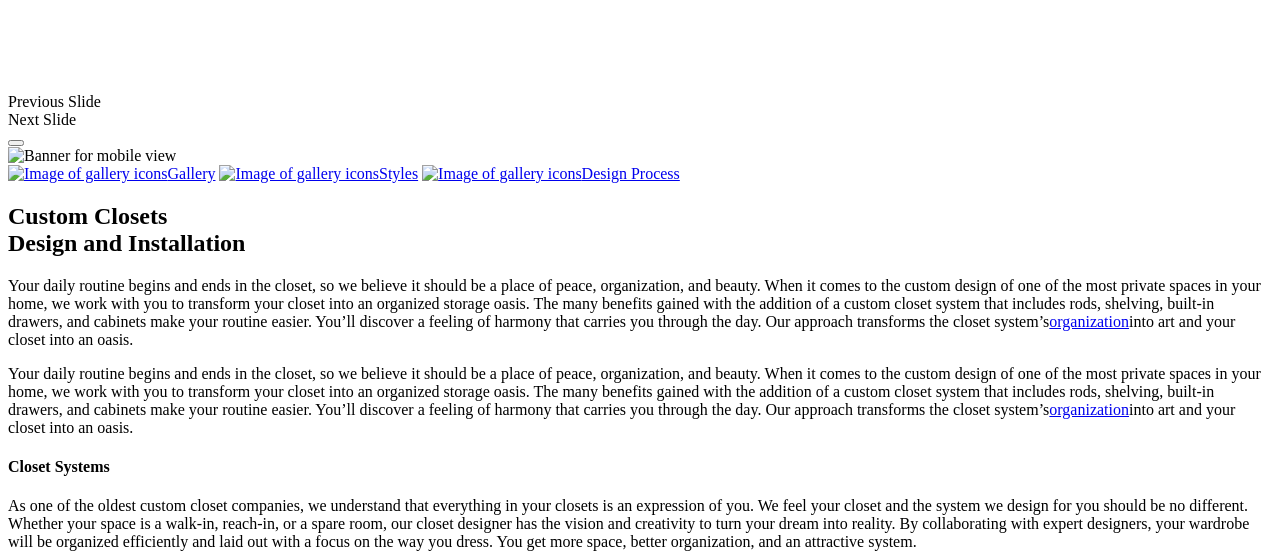 click at bounding box center (8, 48609) 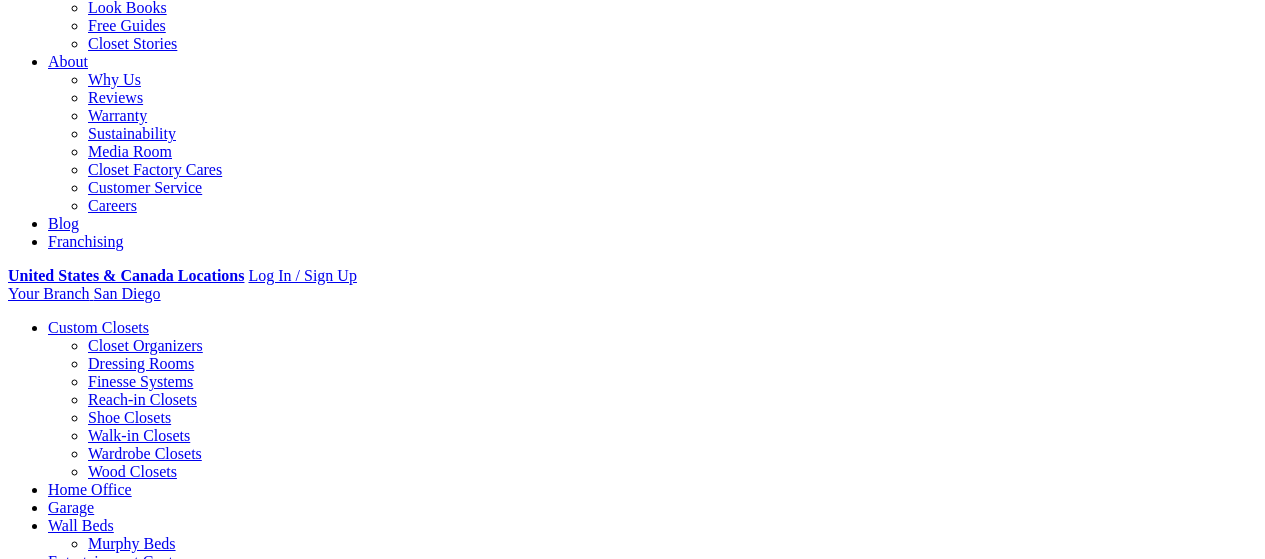 scroll, scrollTop: 459, scrollLeft: 0, axis: vertical 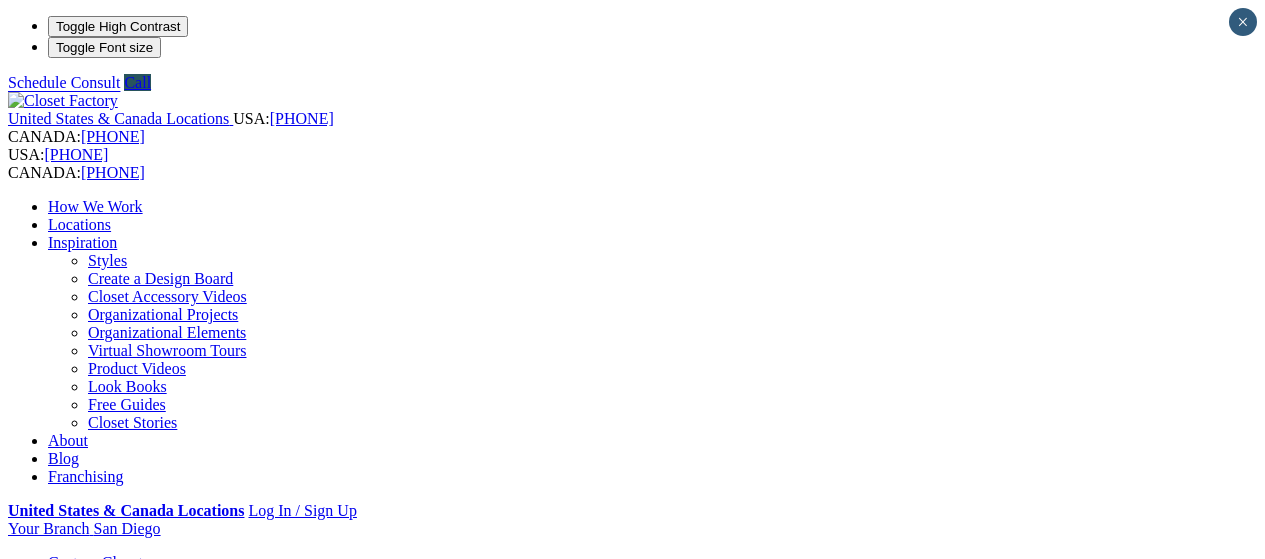 click on "Styles" at bounding box center [107, 260] 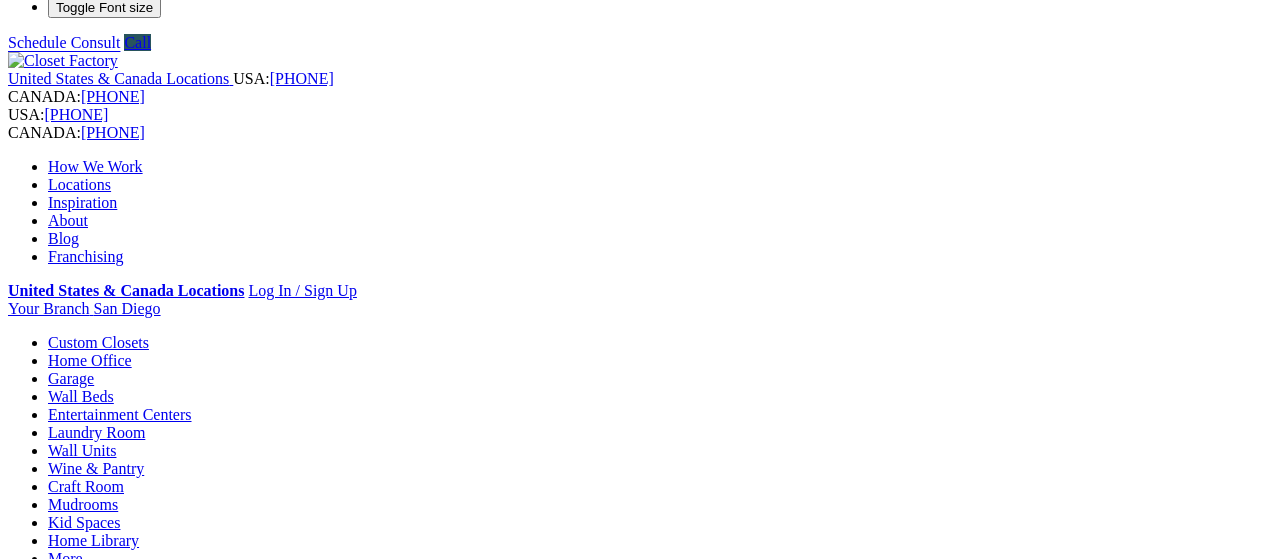 scroll, scrollTop: 0, scrollLeft: 0, axis: both 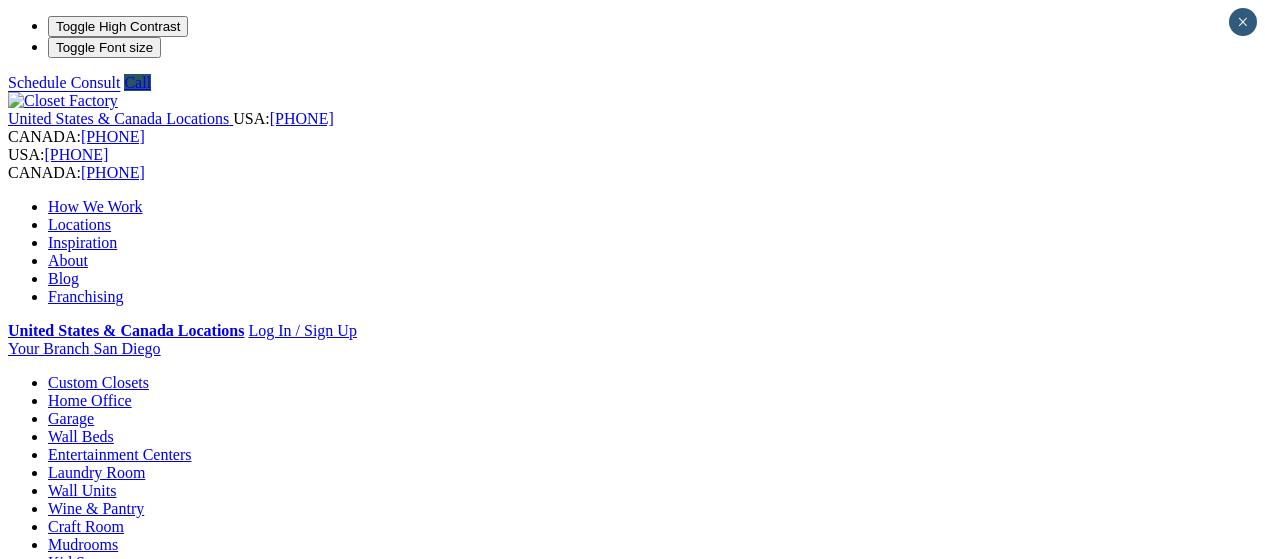 click on "Next Slide" at bounding box center [632, 1267] 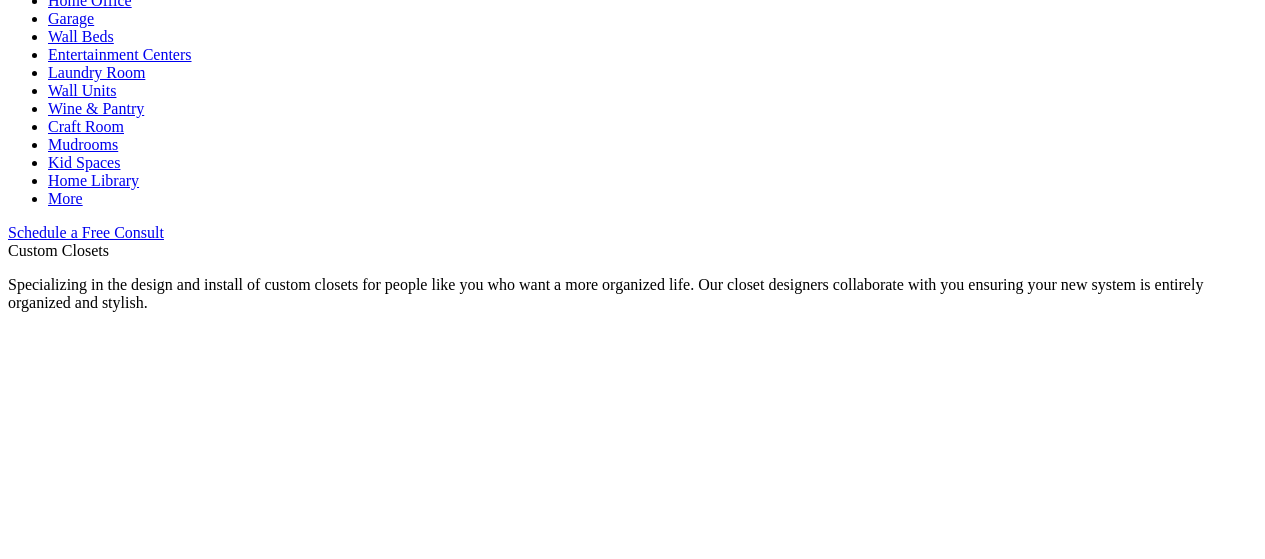 click on "Styles" at bounding box center [318, 920] 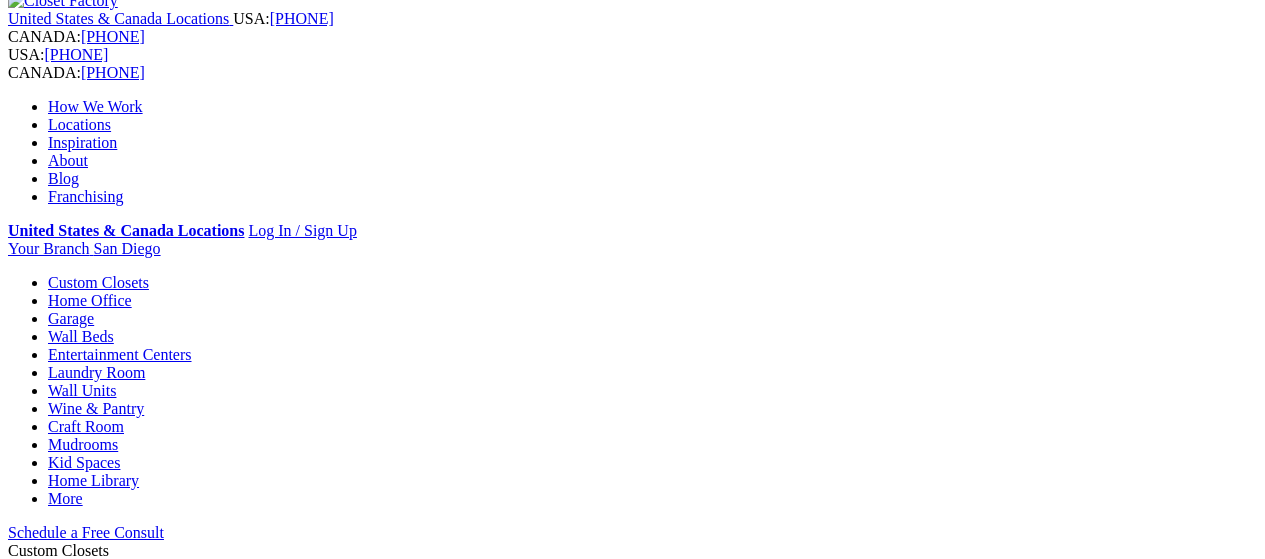 scroll, scrollTop: 400, scrollLeft: 0, axis: vertical 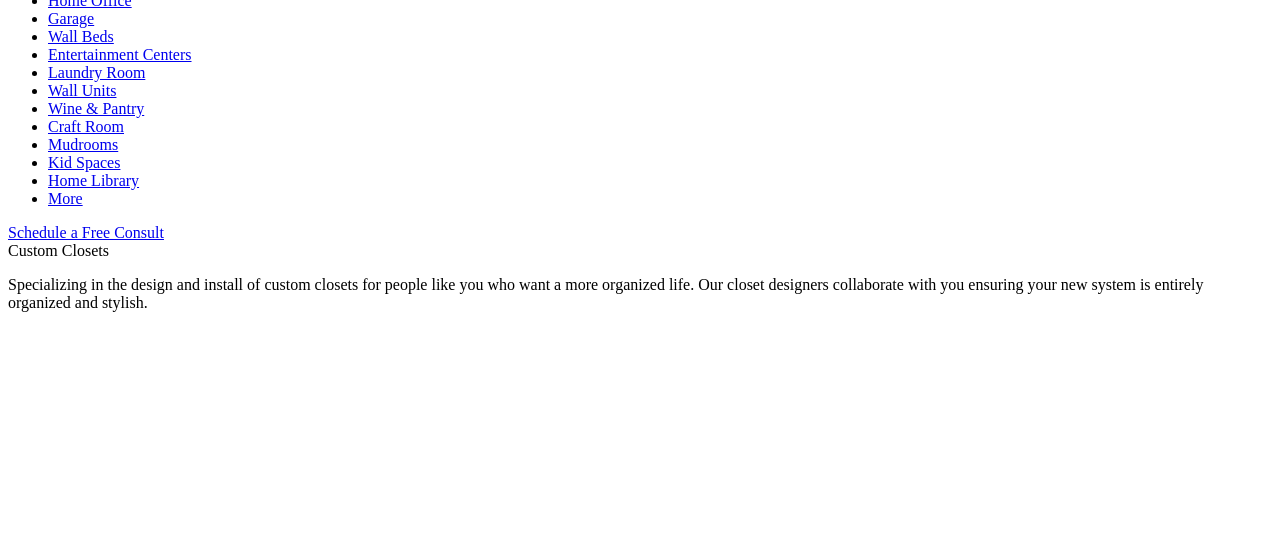 click on "Gallery" at bounding box center (111, 920) 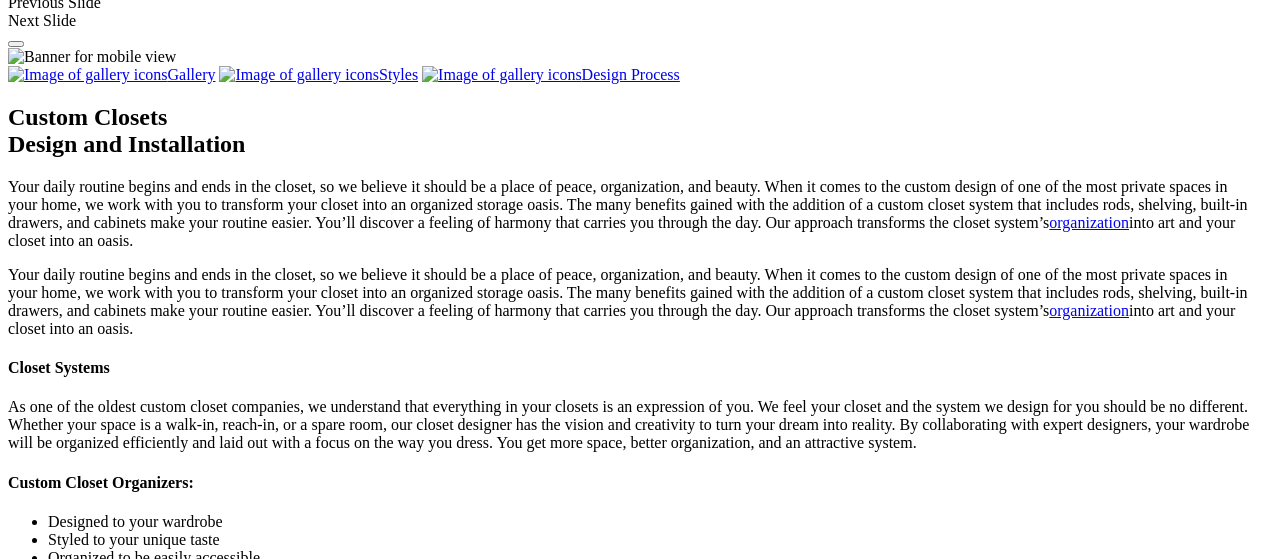 scroll, scrollTop: 1259, scrollLeft: 0, axis: vertical 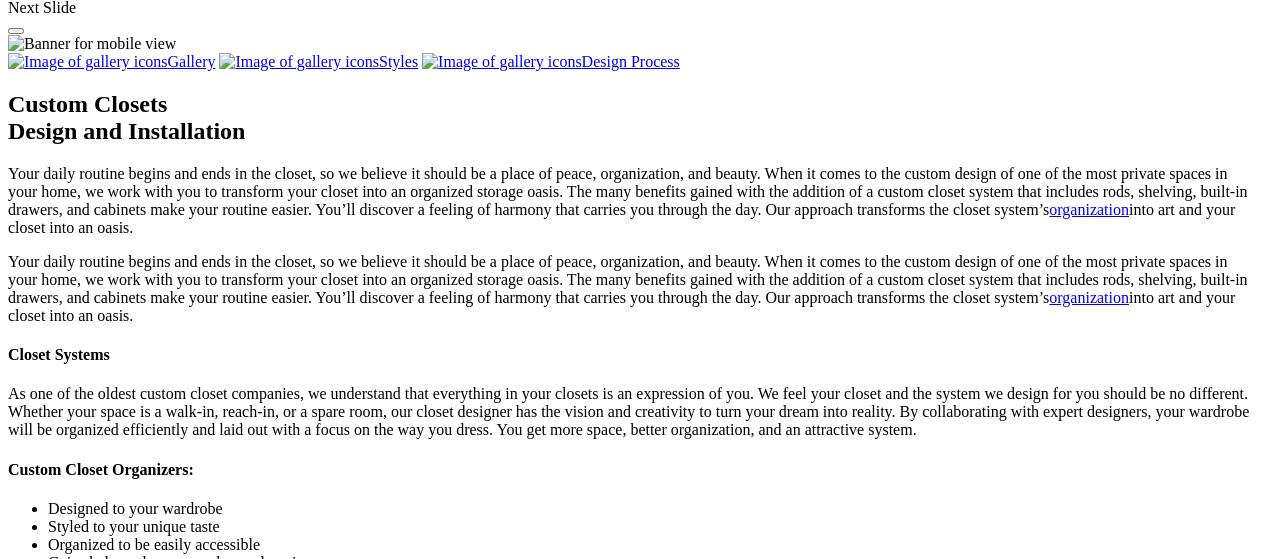 click on "Walk-In" at bounding box center (74, 1328) 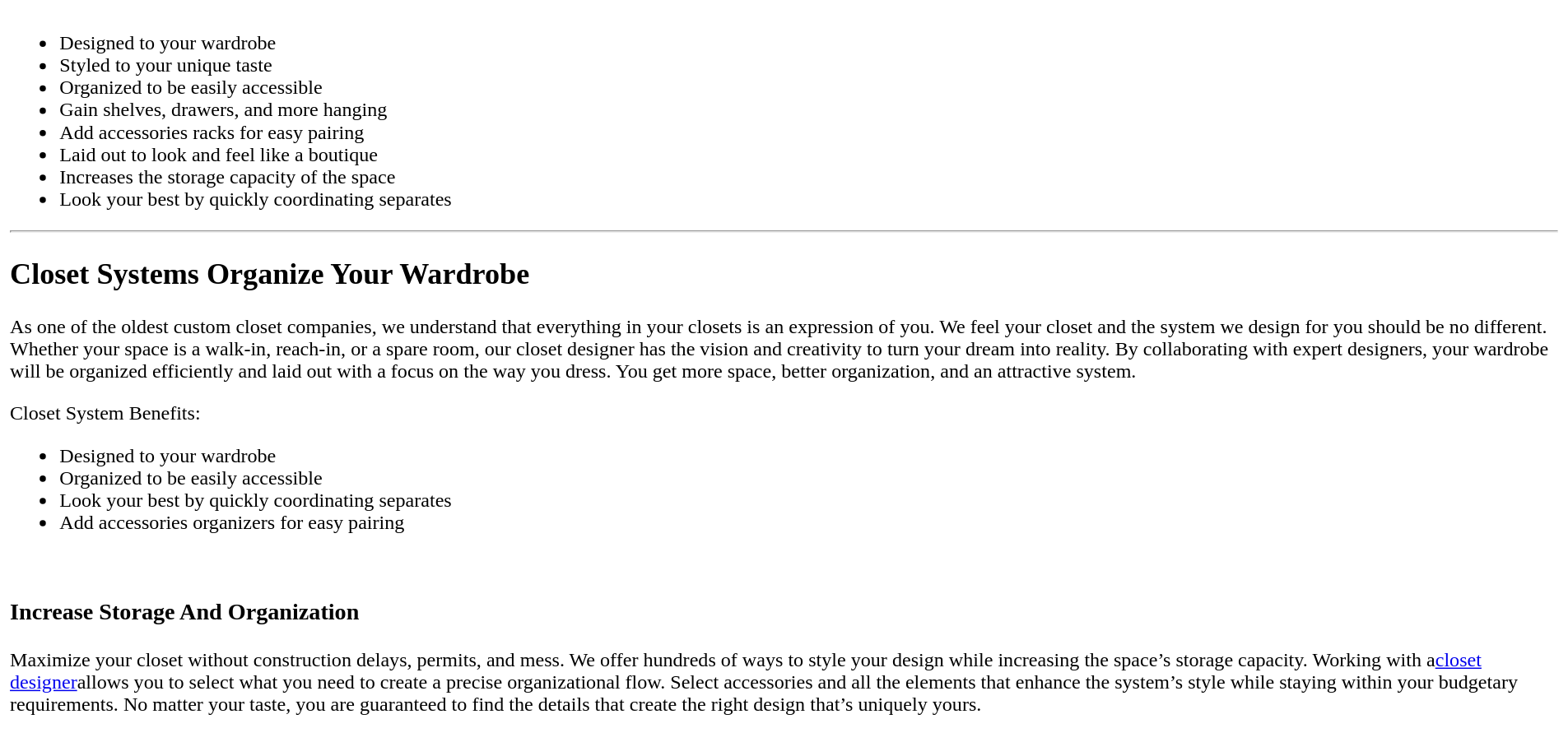 scroll, scrollTop: 1612, scrollLeft: 0, axis: vertical 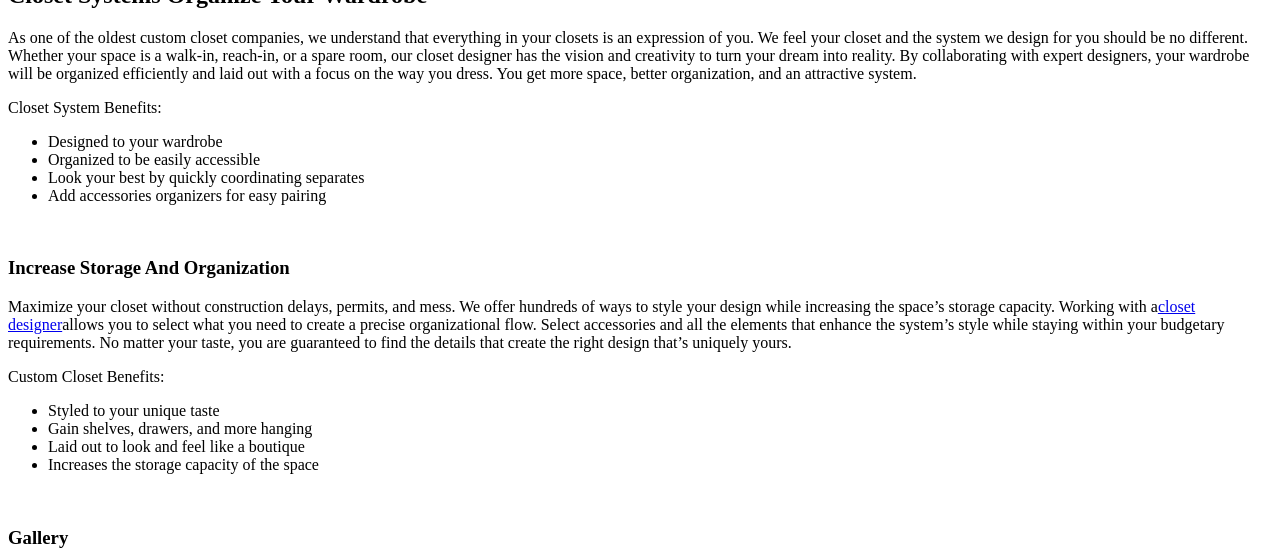 click on "Load More" at bounding box center [44, 1346] 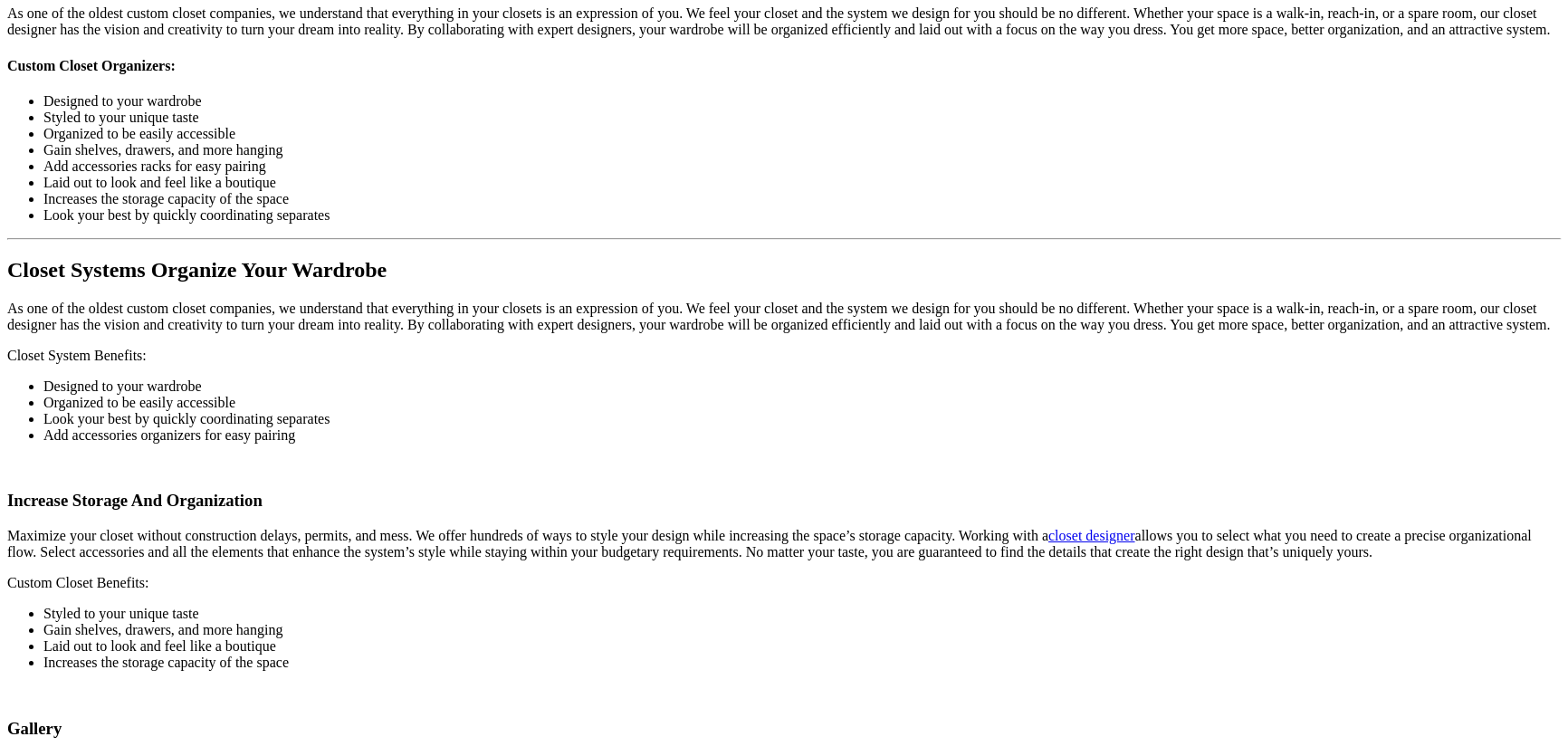scroll, scrollTop: 1601, scrollLeft: 0, axis: vertical 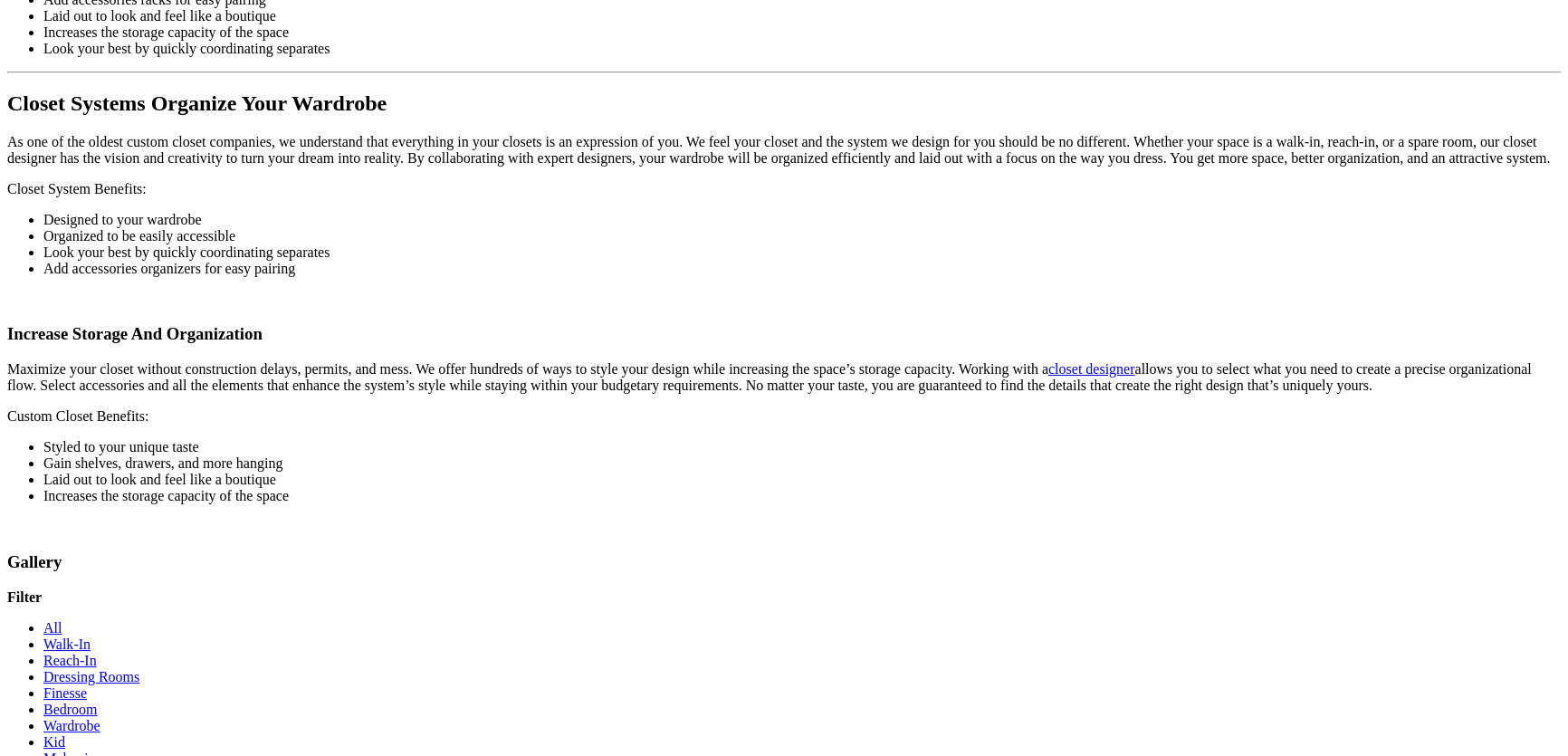 click at bounding box center (147, 1000) 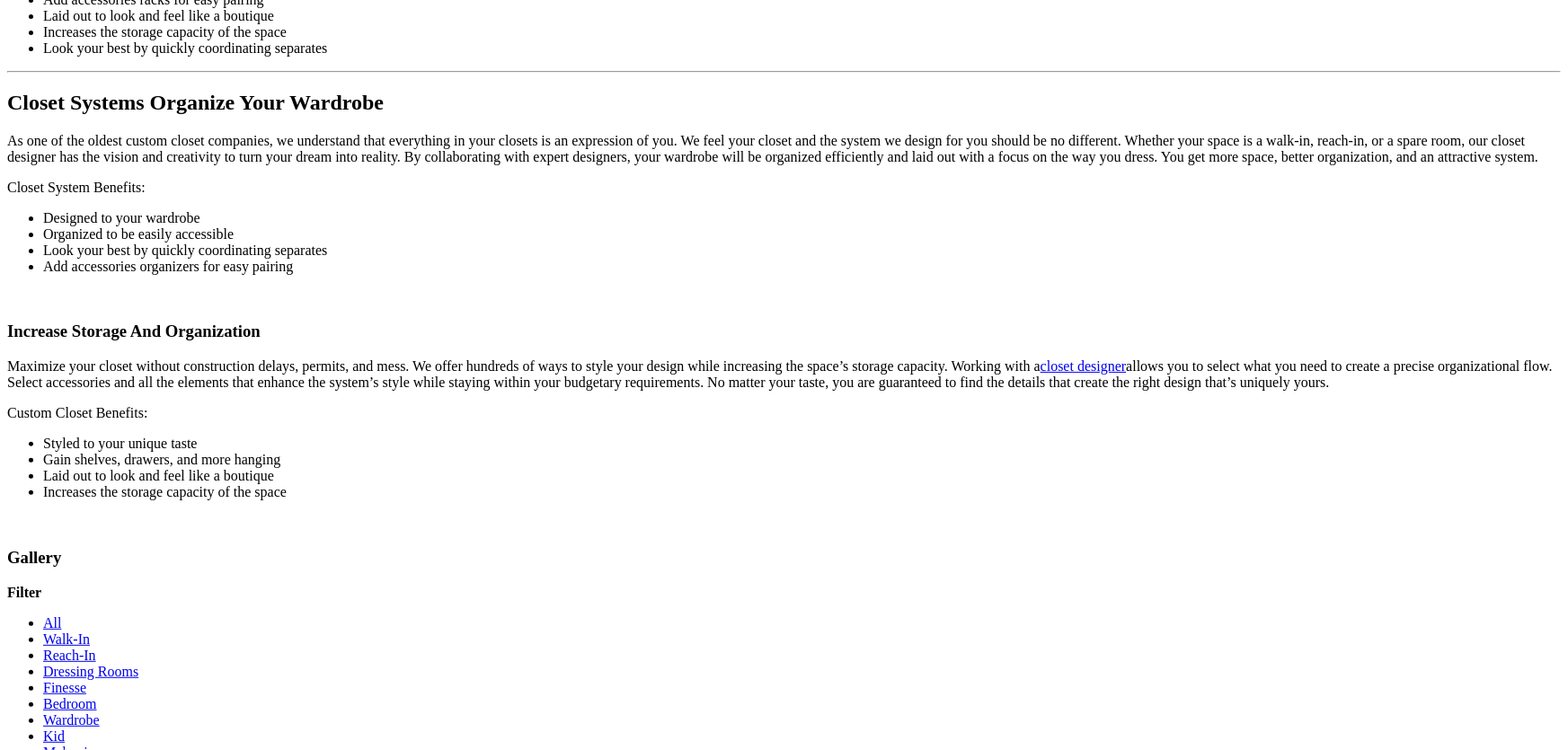 click at bounding box center [784, 42893] 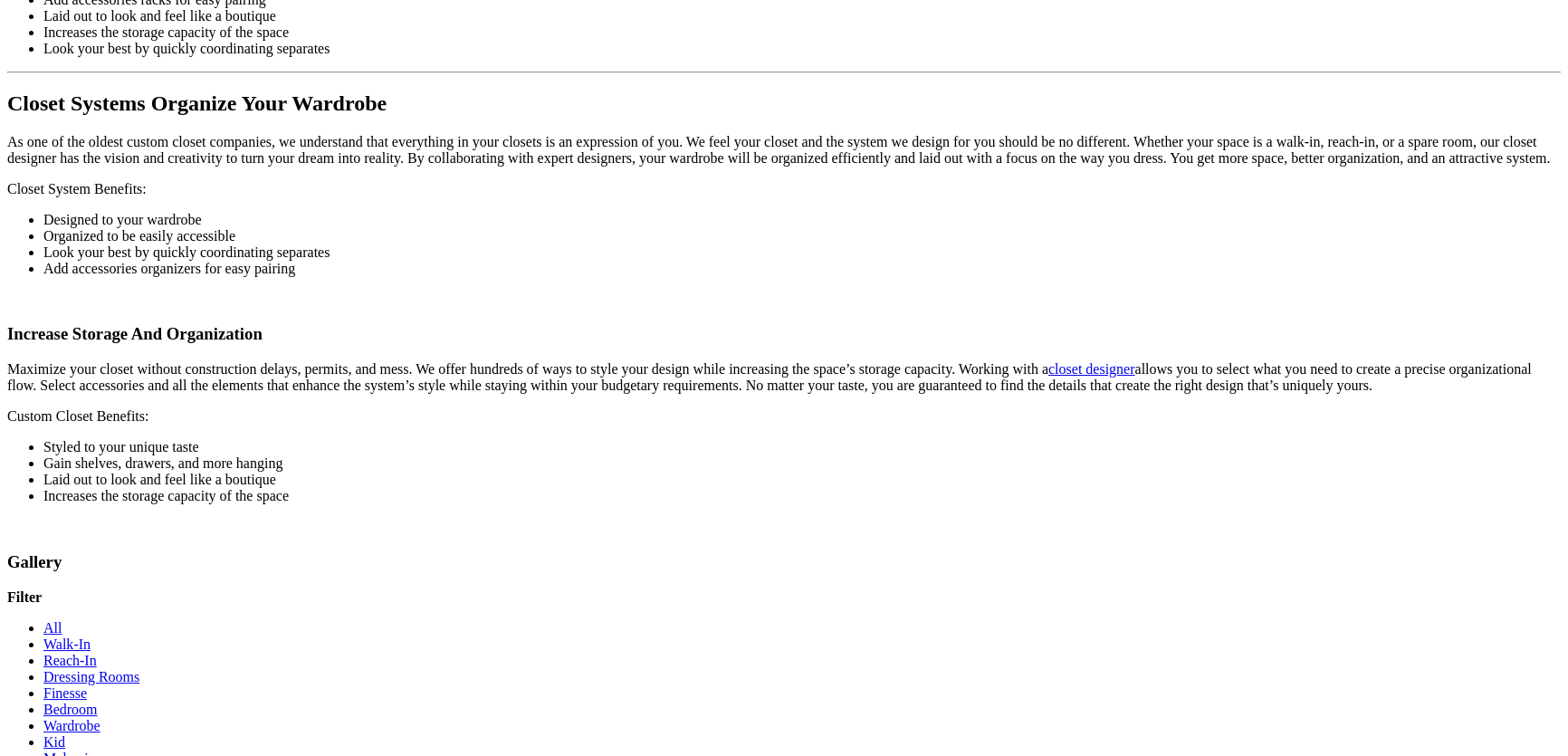 click at bounding box center [288, 1000] 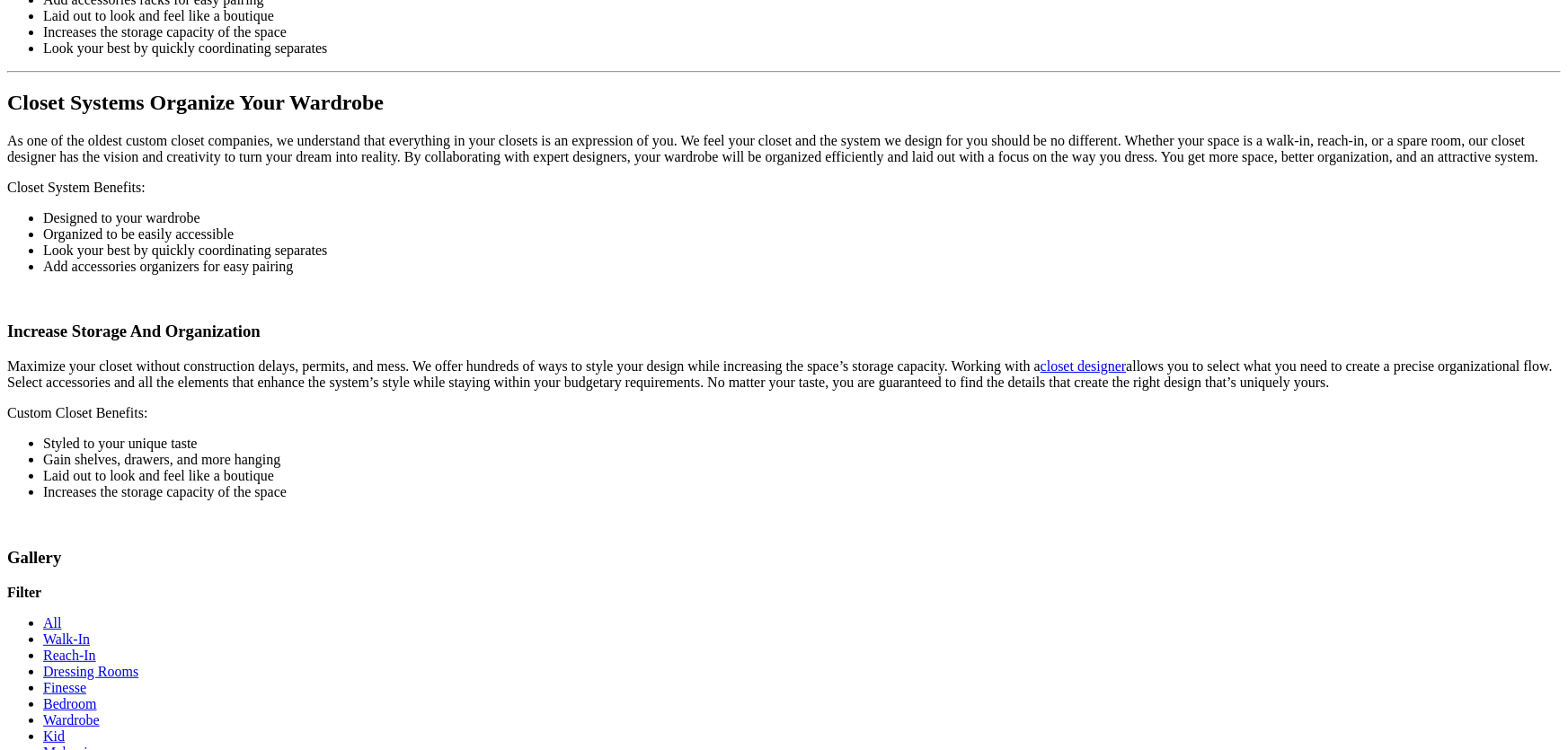 click at bounding box center [784, 42893] 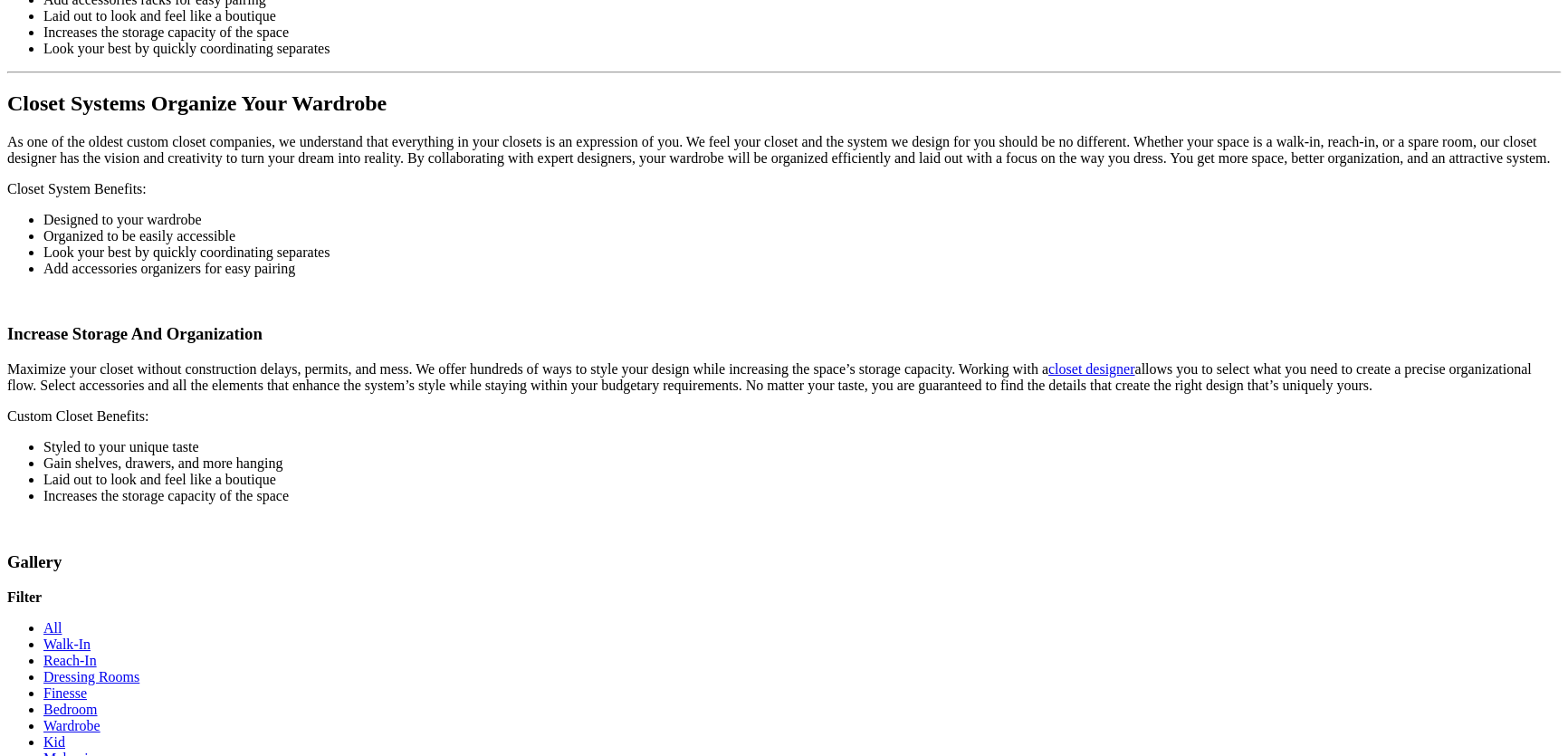 click at bounding box center [147, 1000] 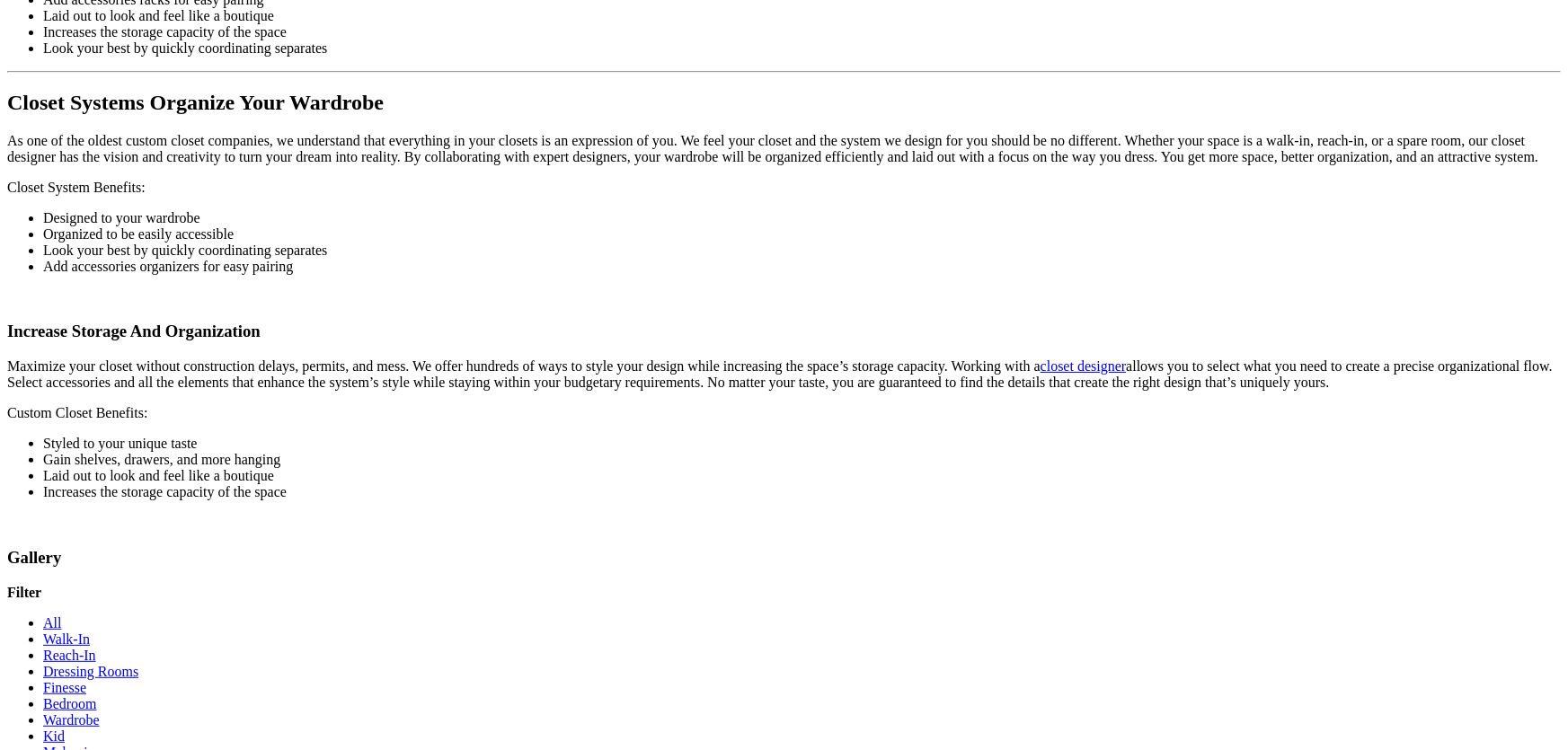 click at bounding box center (784, 42893) 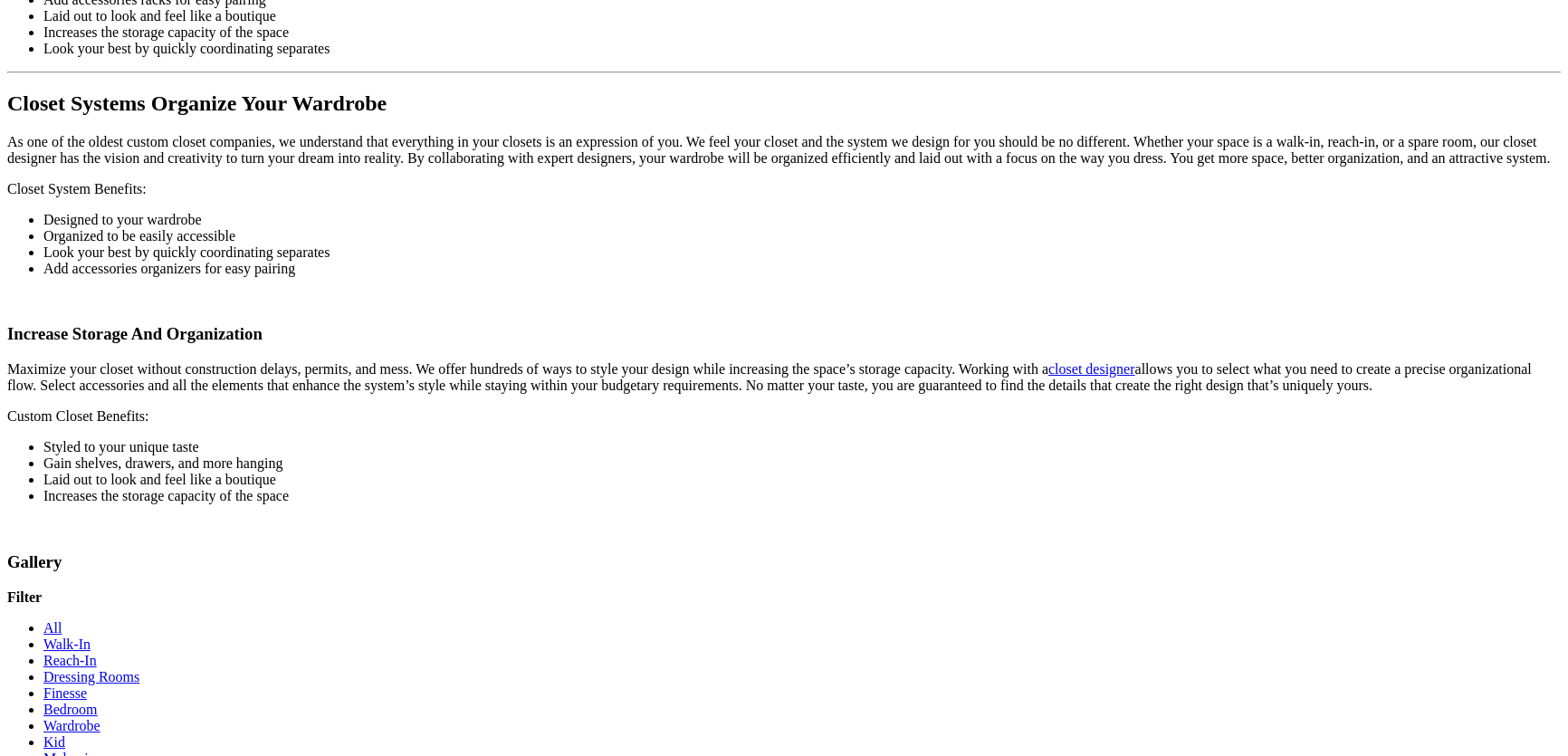 click at bounding box center (542, 1000) 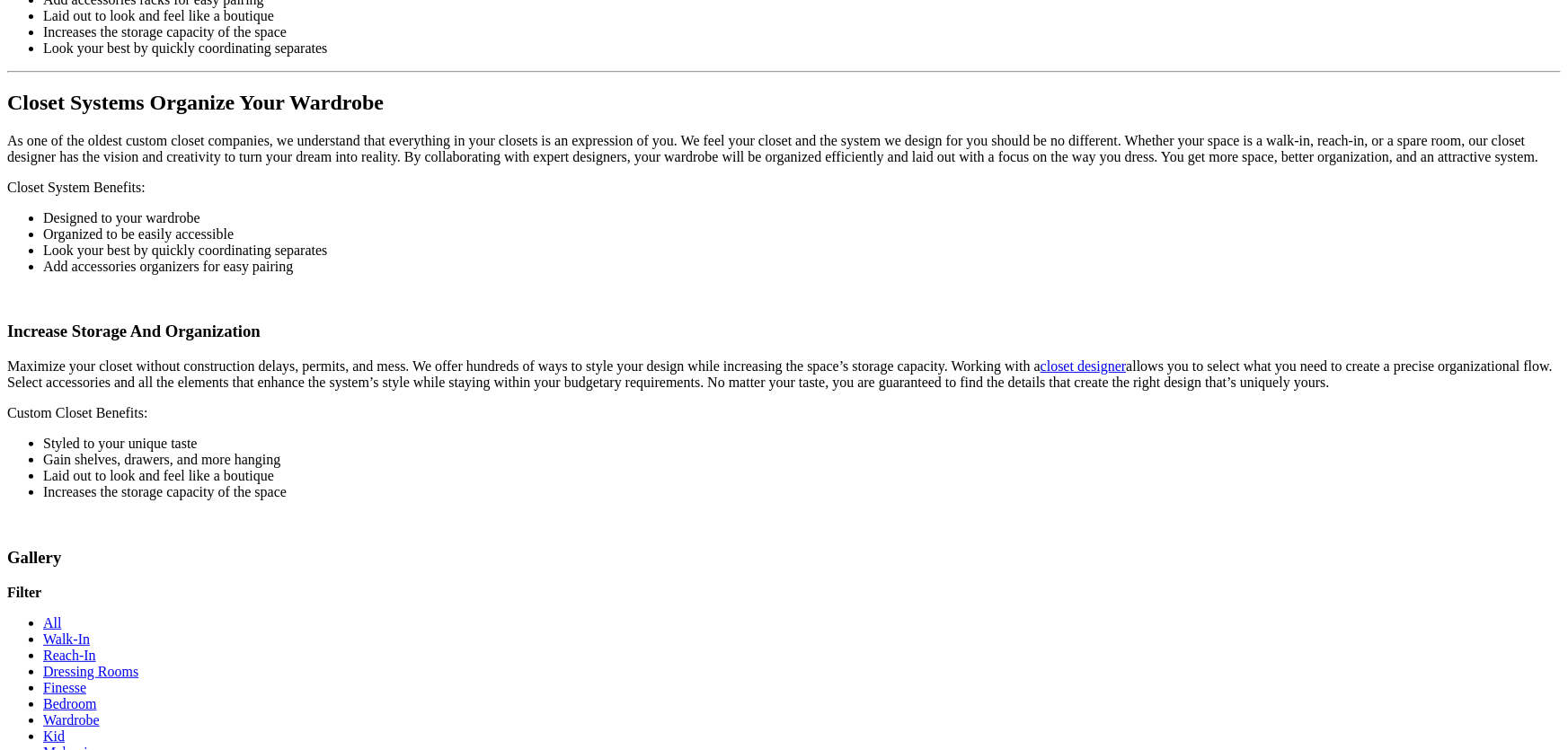 click at bounding box center (784, 42893) 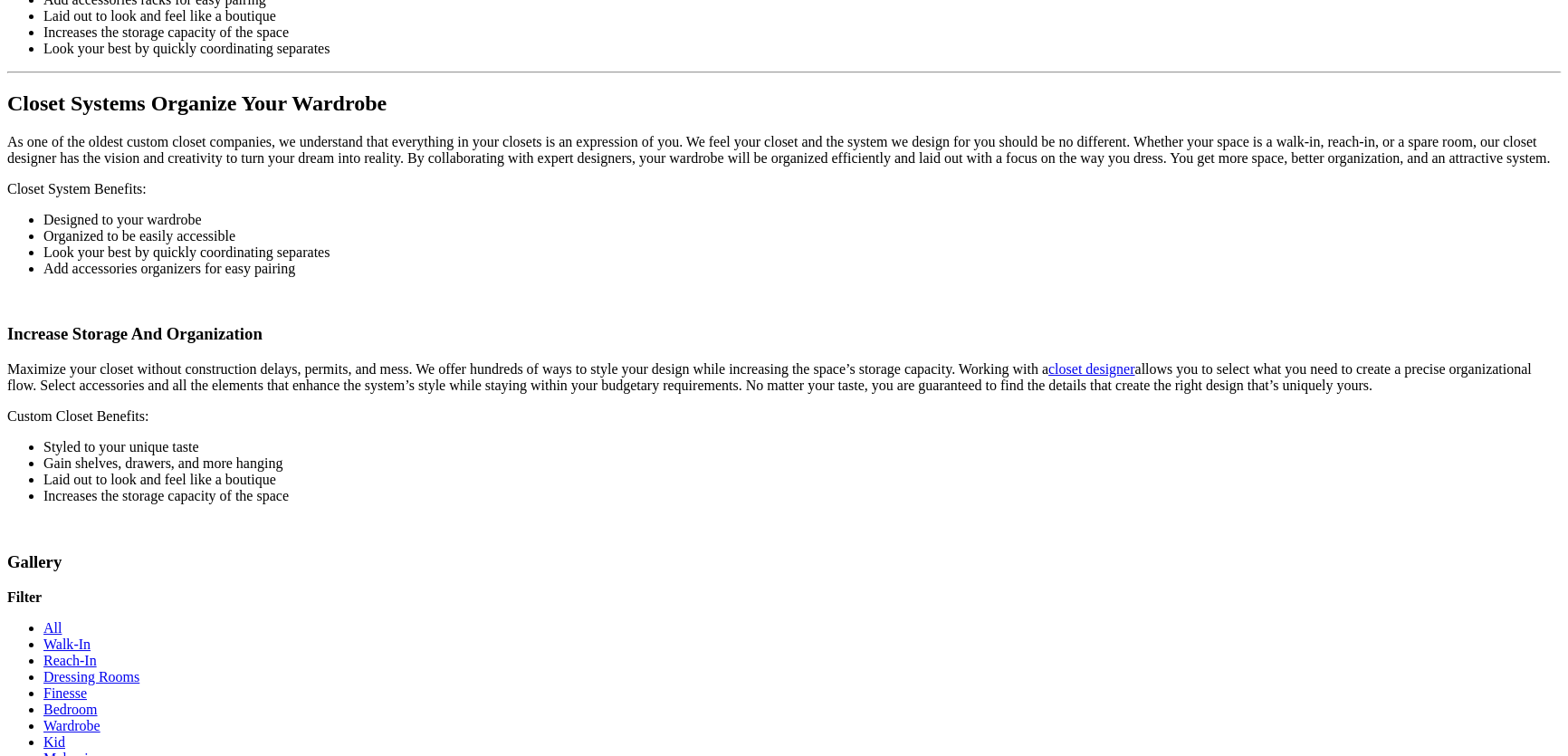 click at bounding box center [741, 1000] 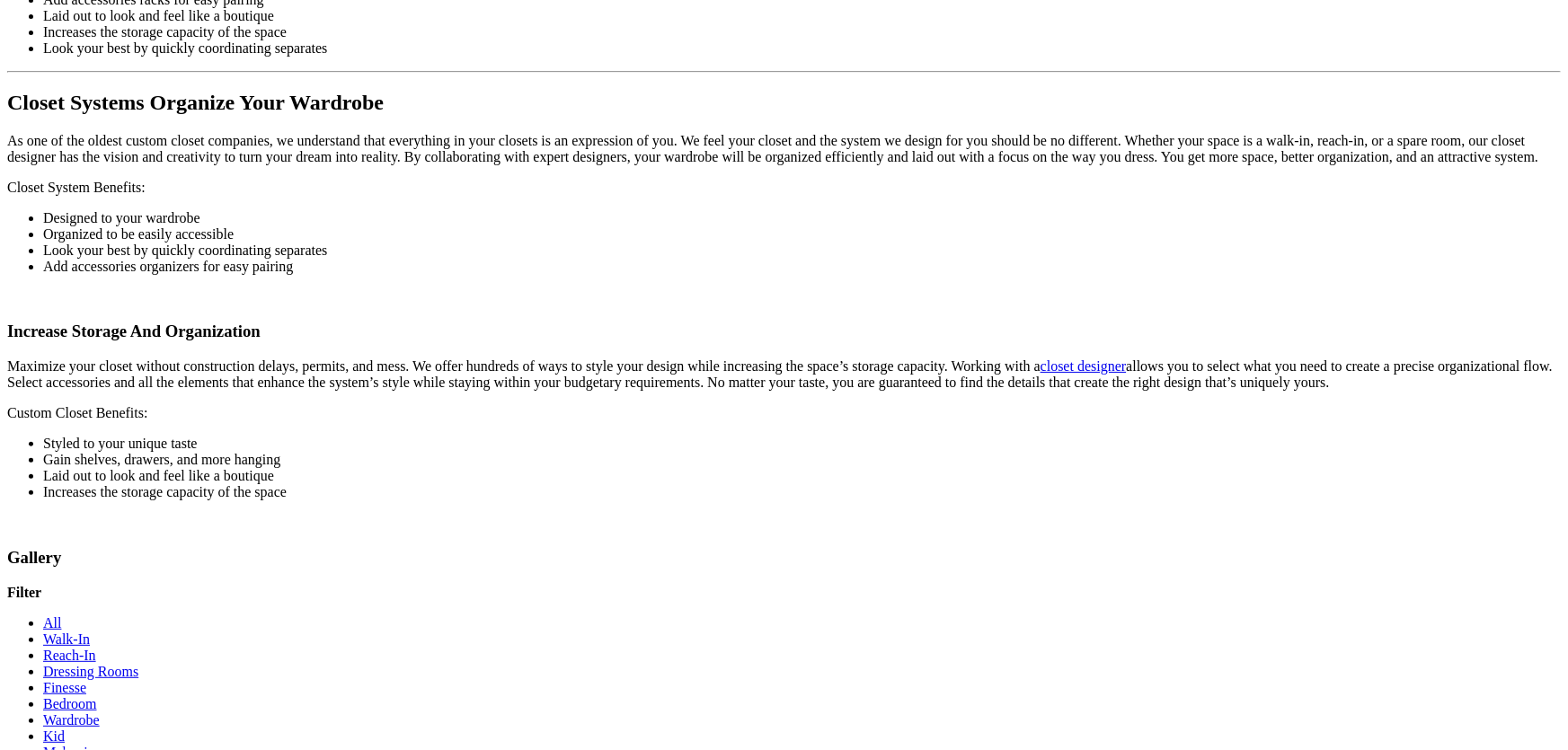 click at bounding box center [784, 42893] 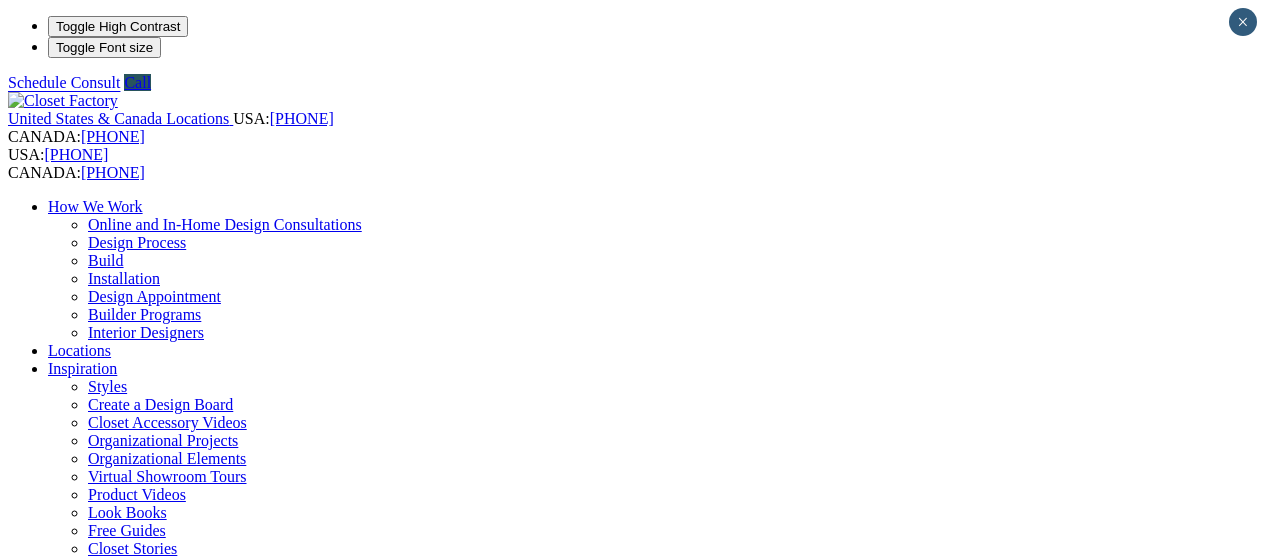 scroll, scrollTop: 1200, scrollLeft: 0, axis: vertical 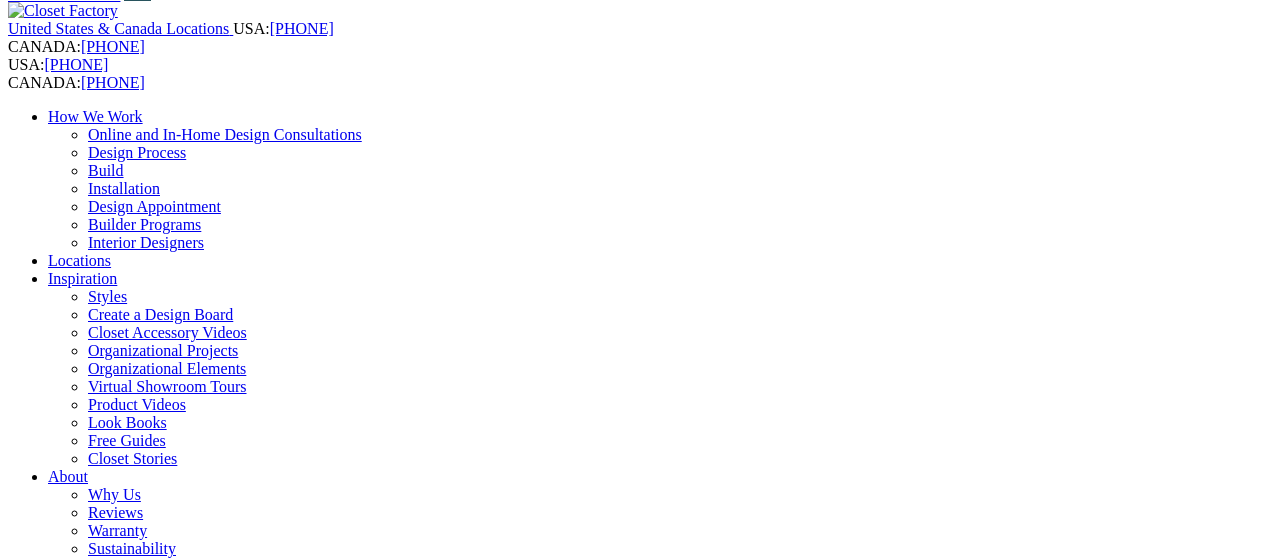 click on "Custom Closets" at bounding box center (98, 742) 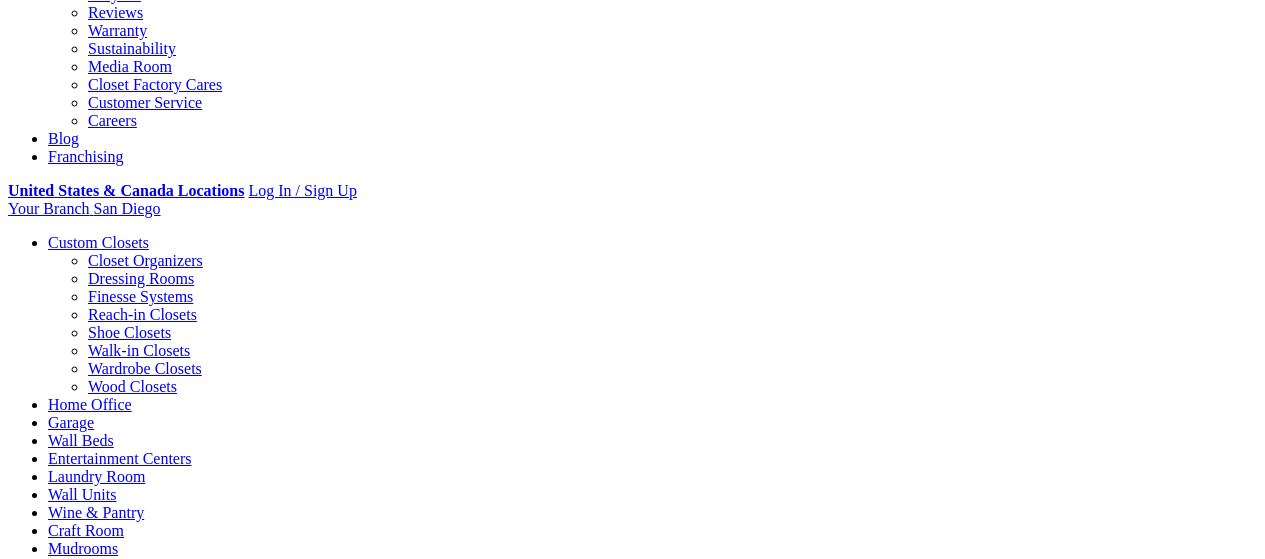 scroll, scrollTop: 990, scrollLeft: 0, axis: vertical 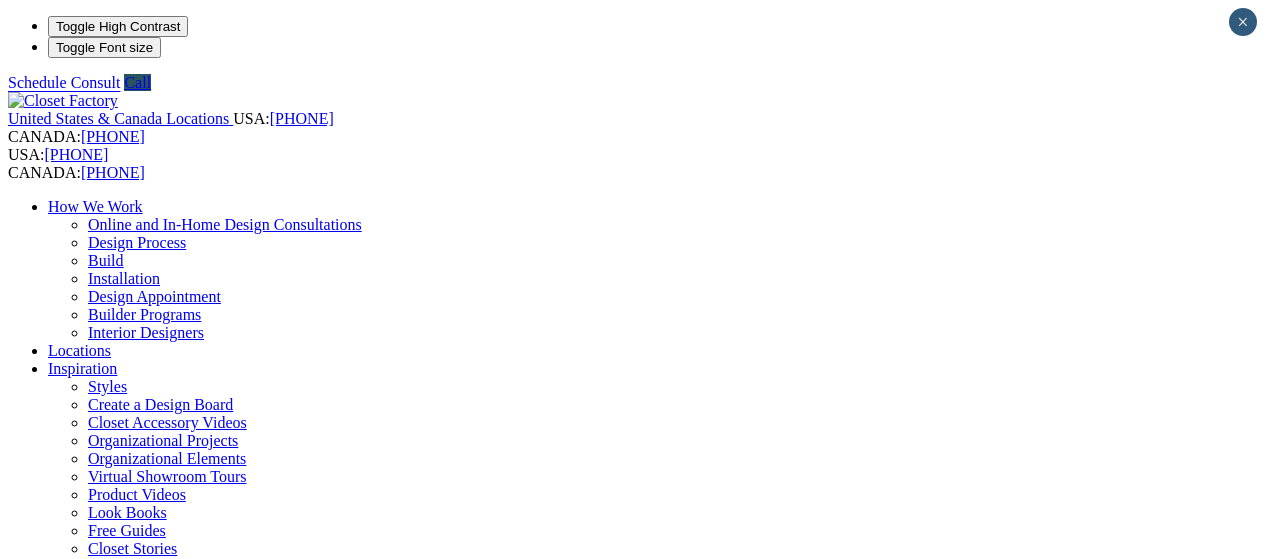 click on "Styles" at bounding box center [107, 386] 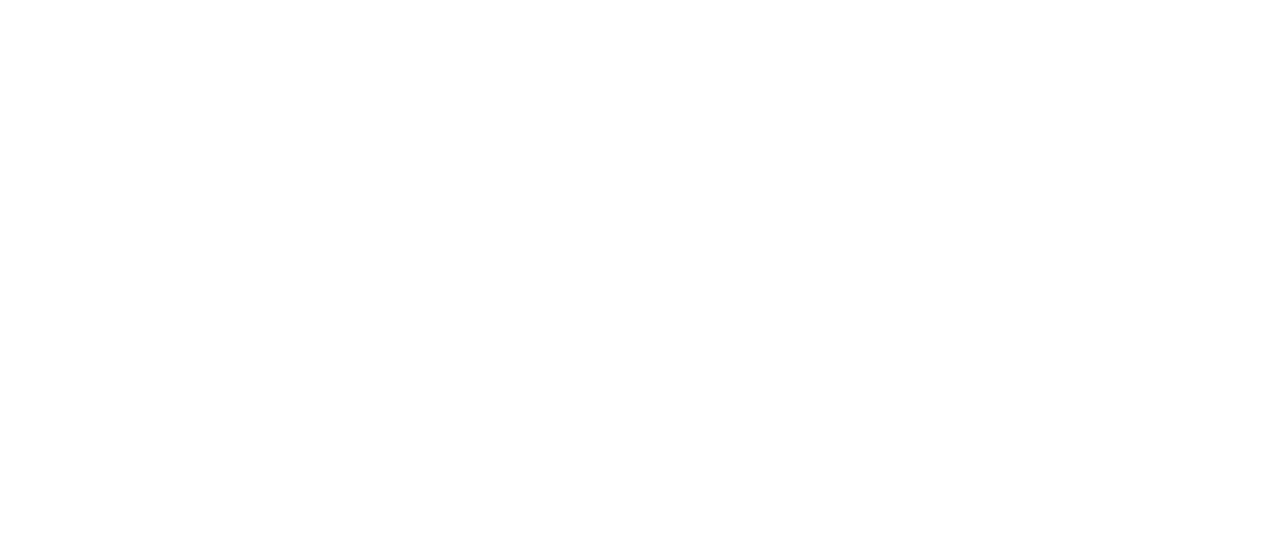 scroll, scrollTop: 3900, scrollLeft: 0, axis: vertical 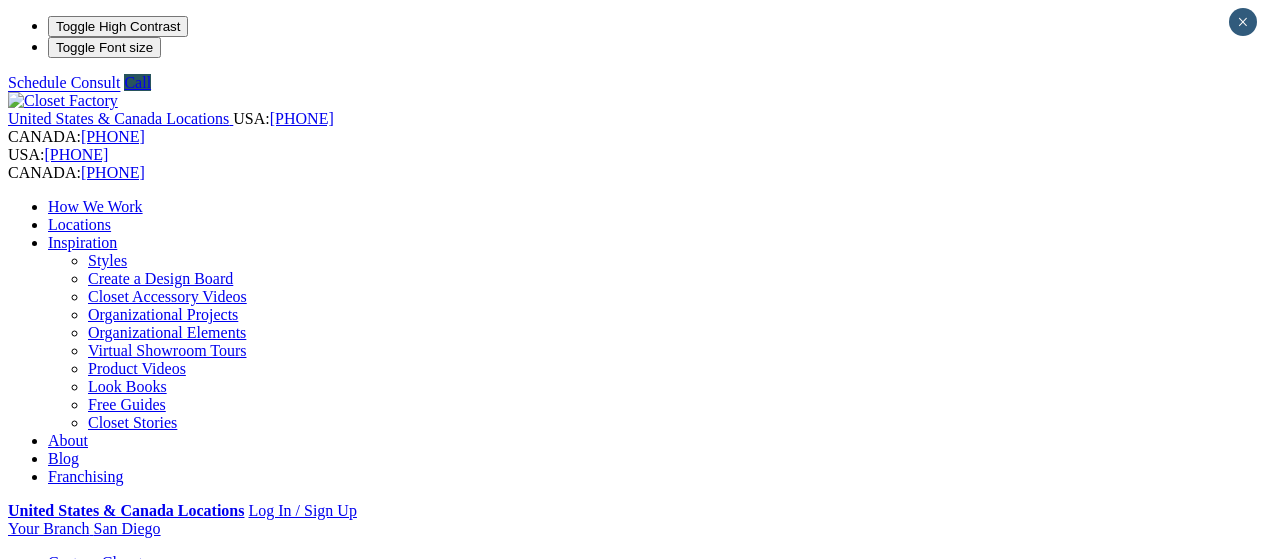 click on "Virtual Showroom Tours" at bounding box center (167, 350) 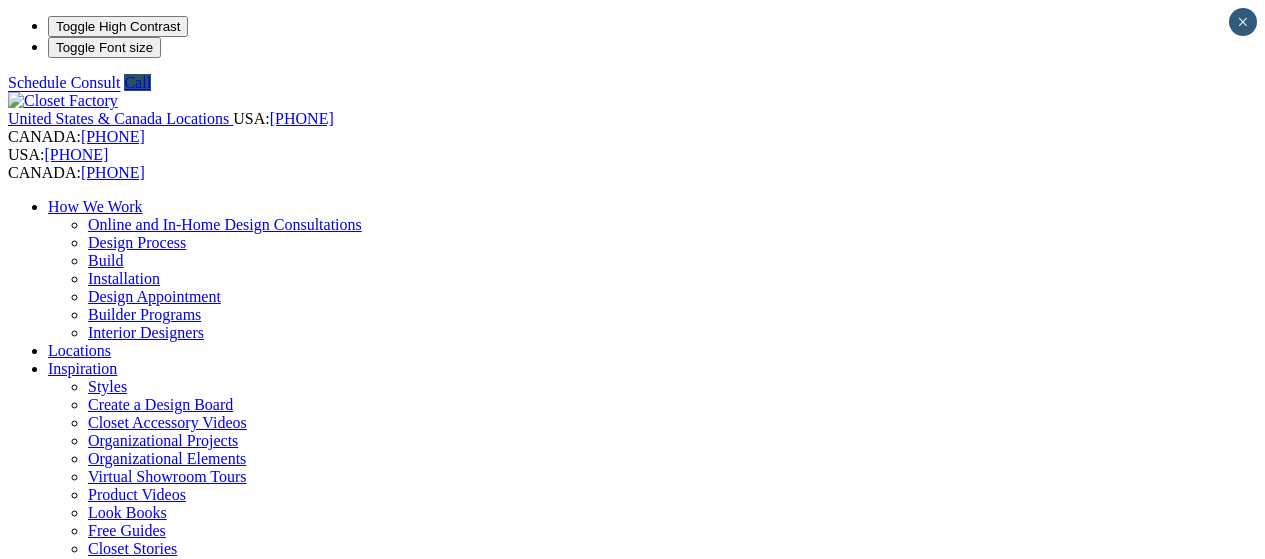 scroll, scrollTop: 600, scrollLeft: 0, axis: vertical 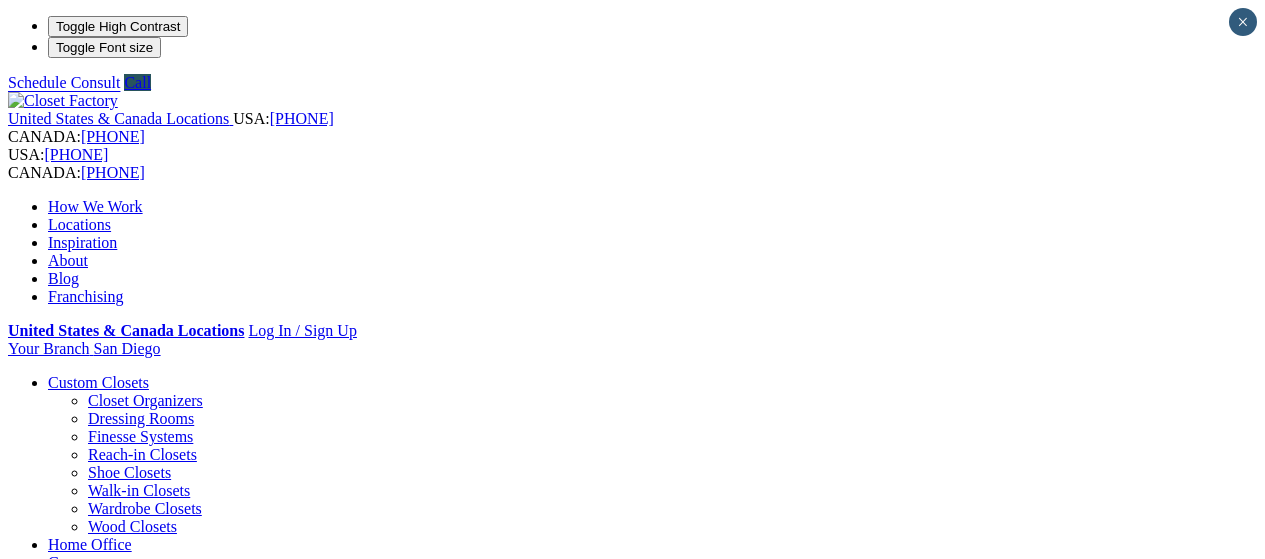 click on "Closet Organizers" at bounding box center [145, 400] 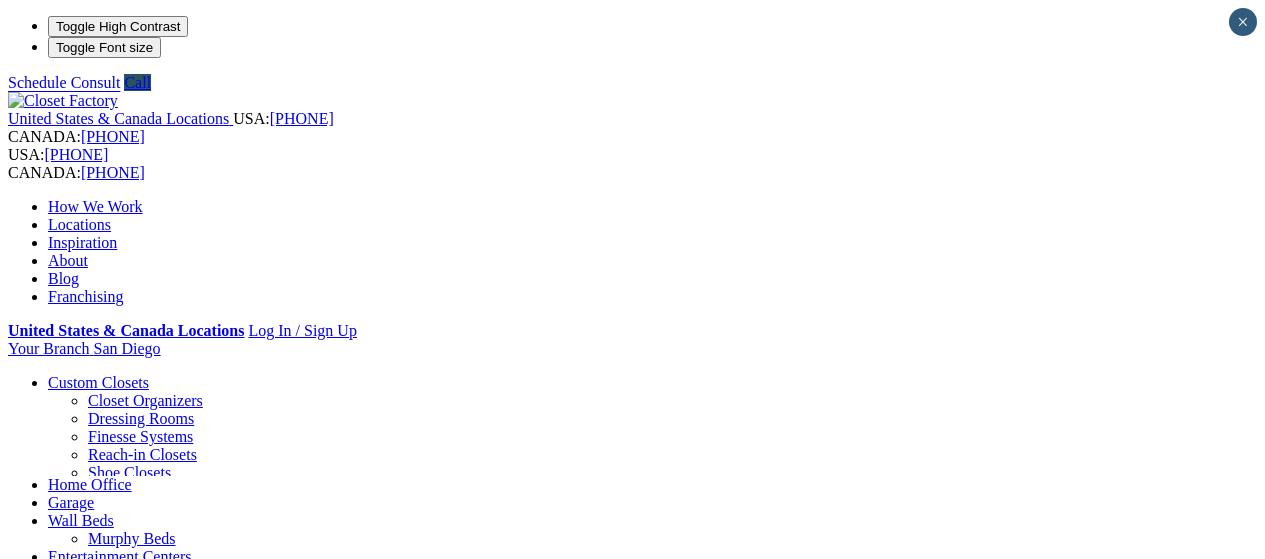 click on "Closet Organizers" at bounding box center [145, 400] 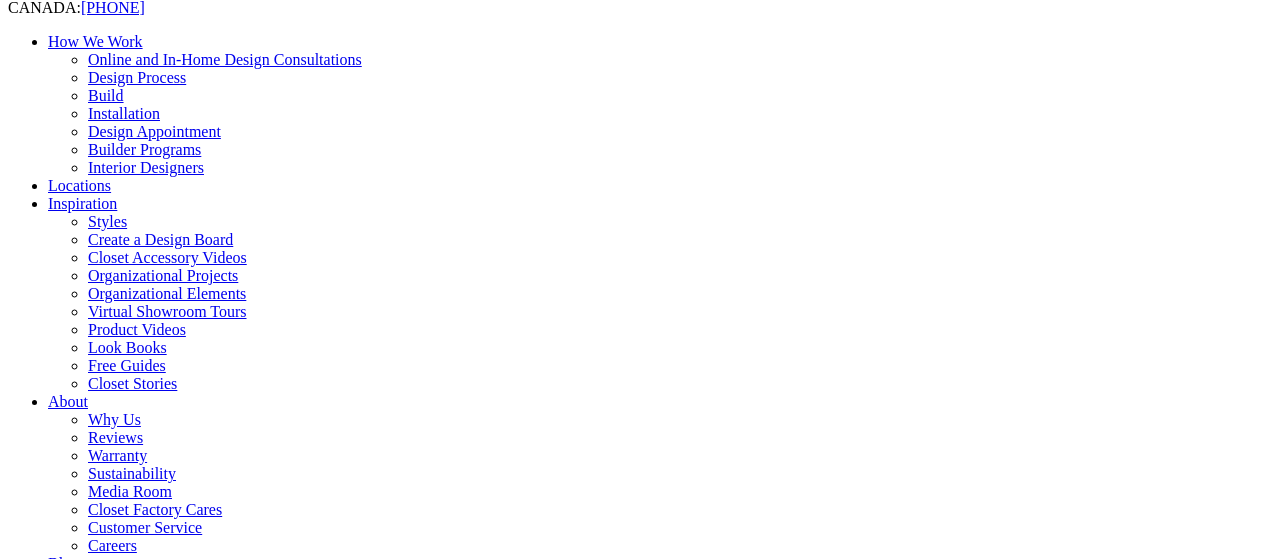 scroll, scrollTop: 300, scrollLeft: 0, axis: vertical 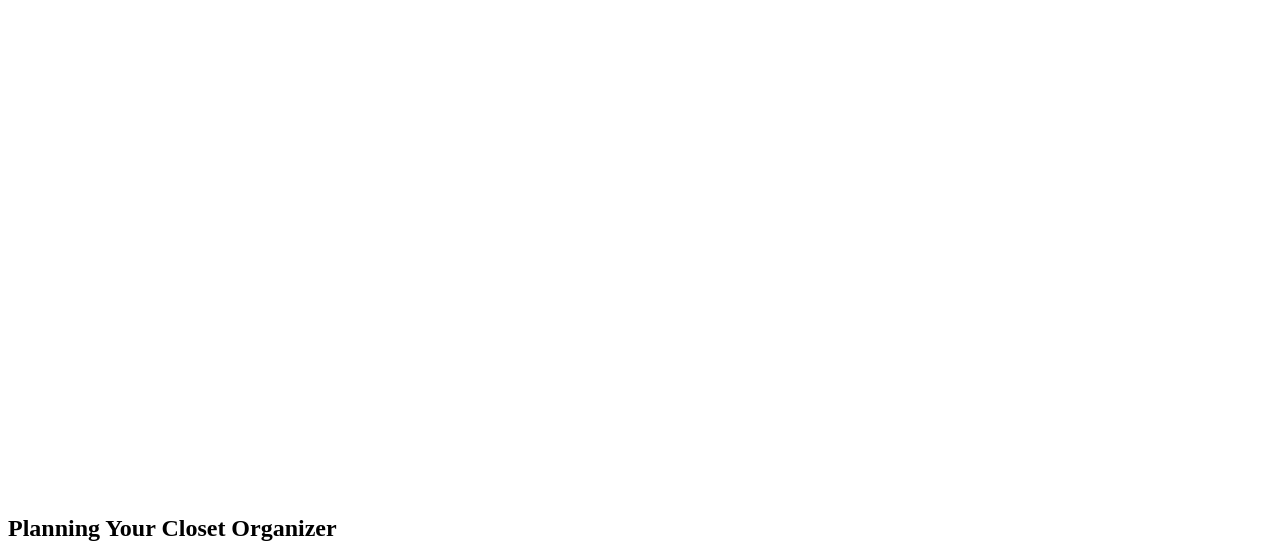 click at bounding box center (-140, 1446) 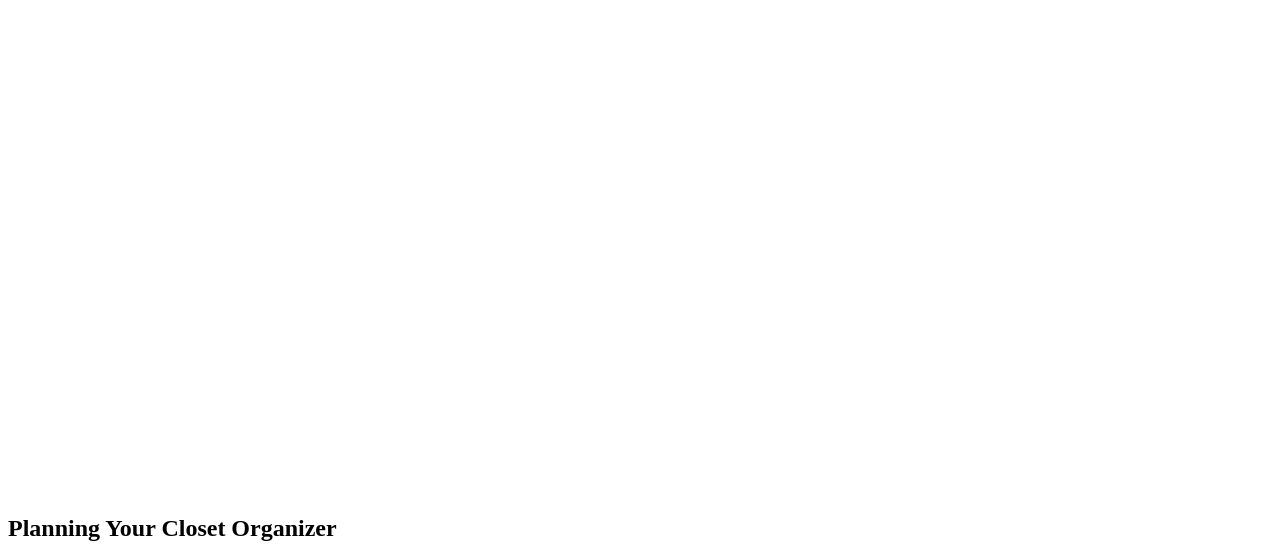 click at bounding box center [8, 11405] 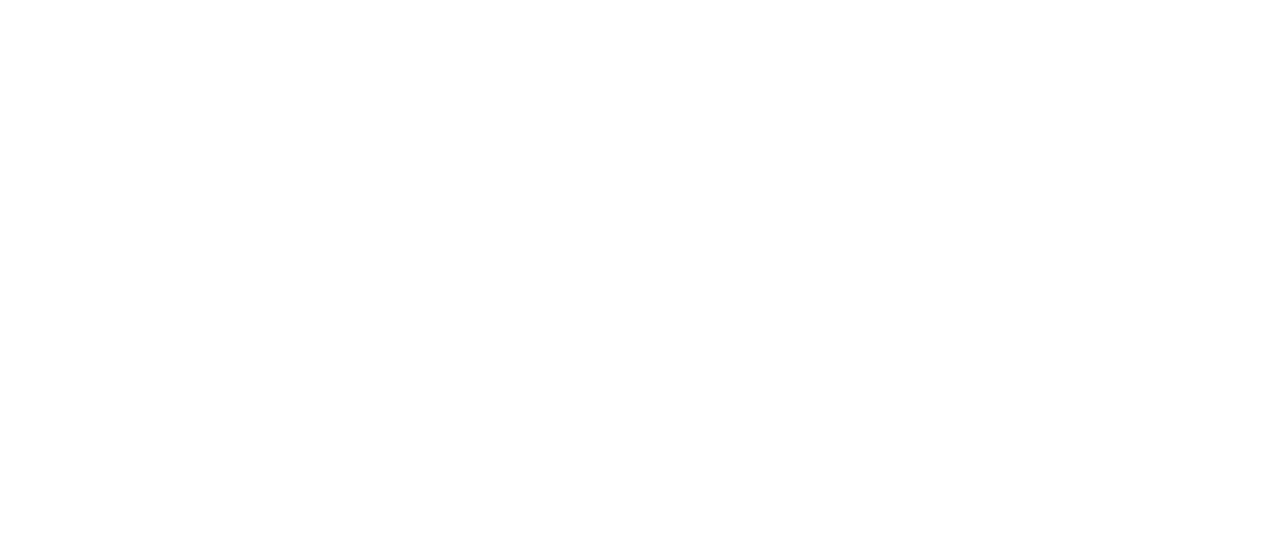 scroll, scrollTop: 3900, scrollLeft: 0, axis: vertical 